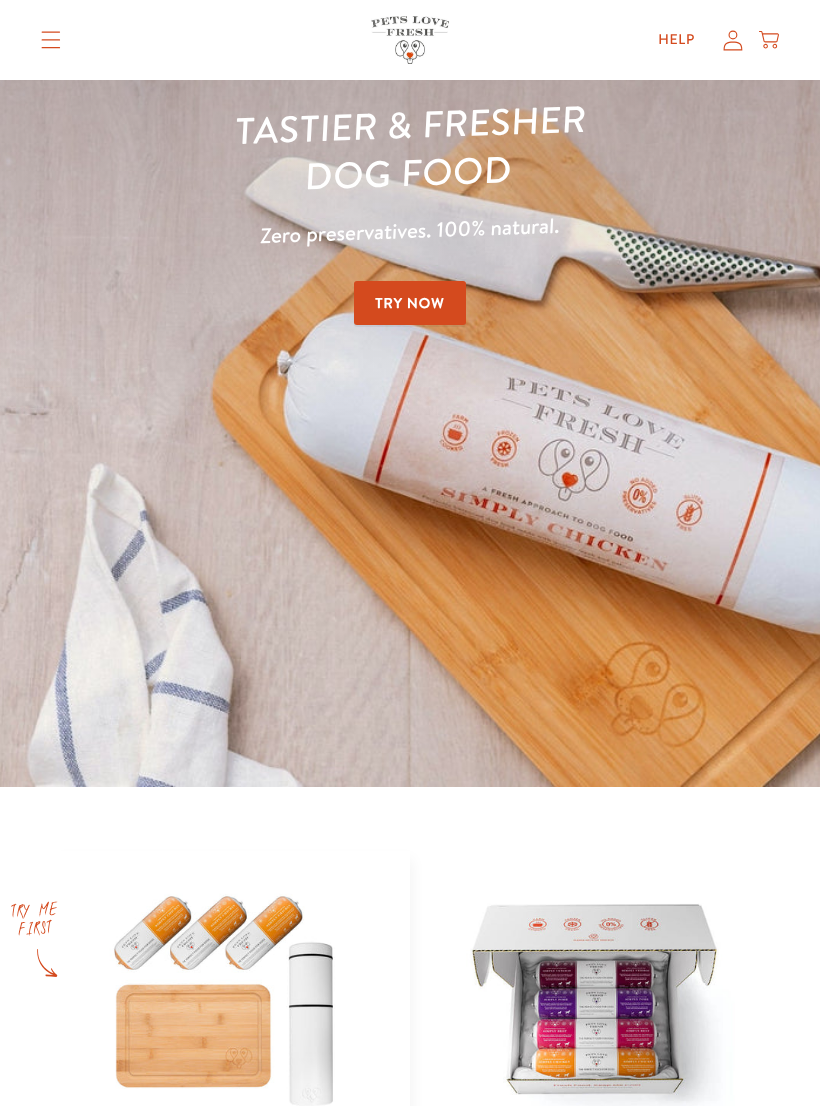 scroll, scrollTop: 74, scrollLeft: 0, axis: vertical 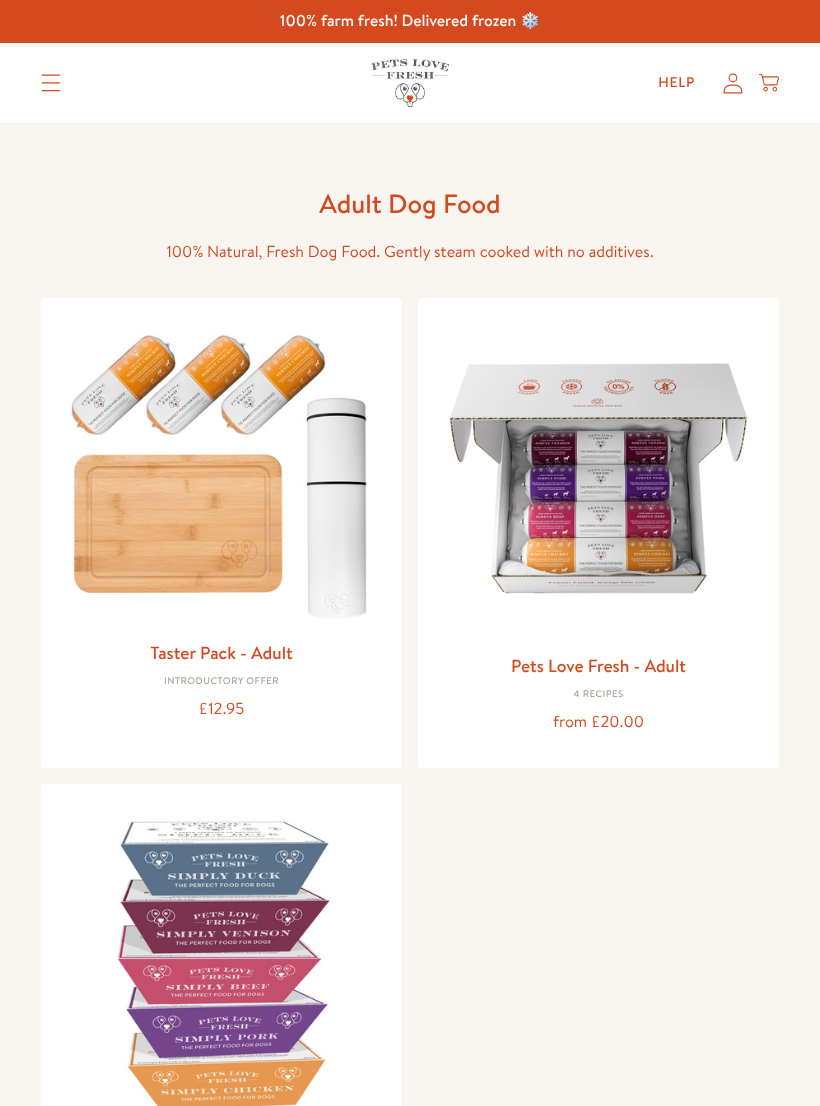 click on "Pets Love Fresh - Adult" at bounding box center (598, 665) 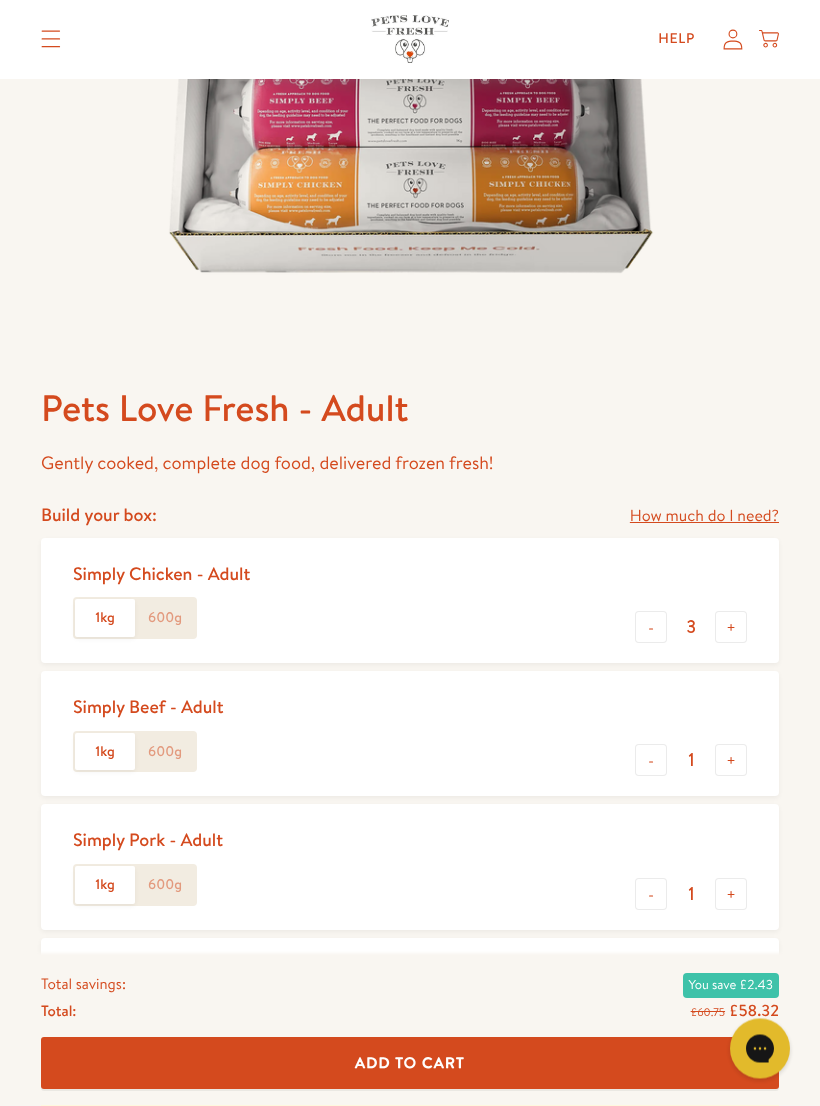 scroll, scrollTop: 478, scrollLeft: 0, axis: vertical 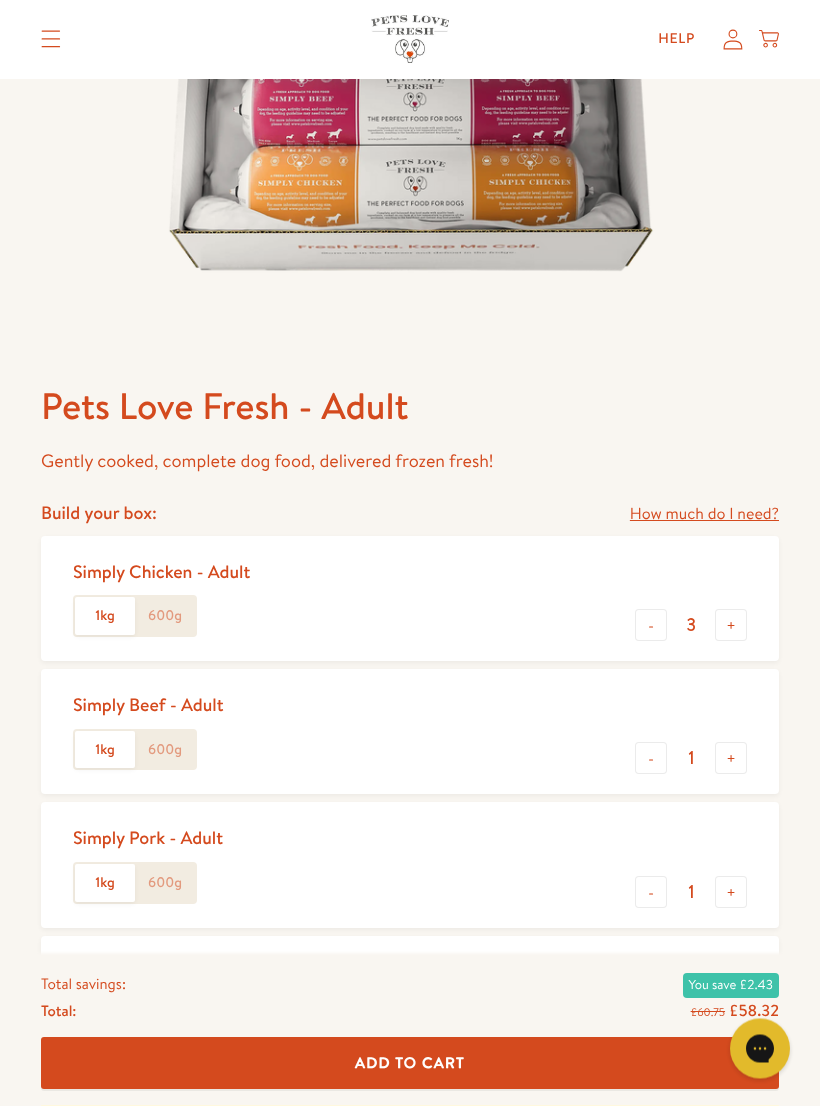 click on "600g" 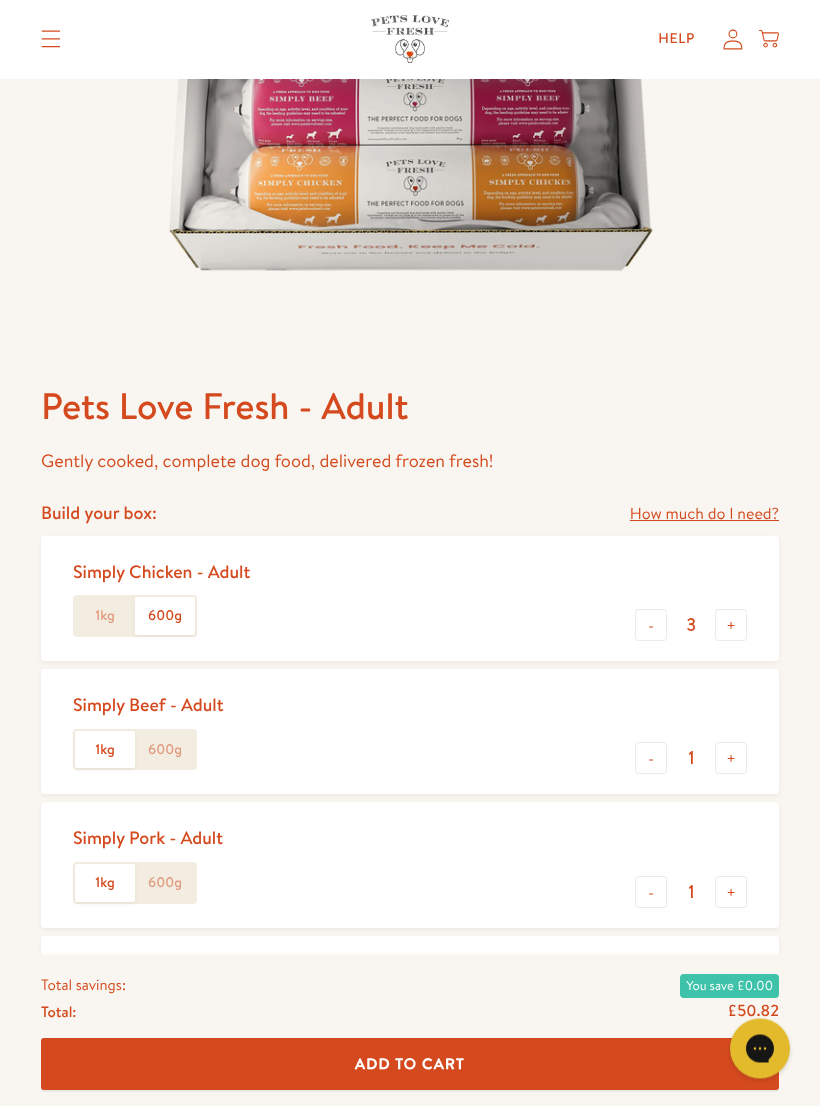 scroll, scrollTop: 479, scrollLeft: 0, axis: vertical 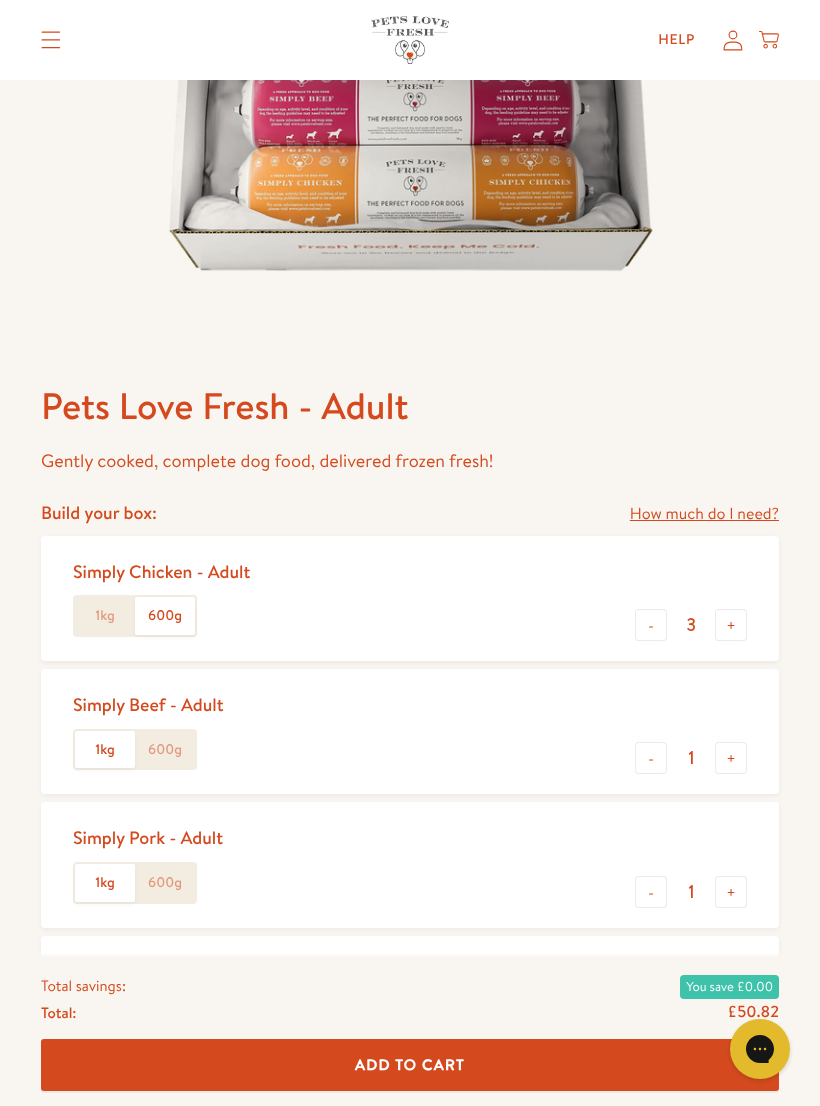 click on "600g" 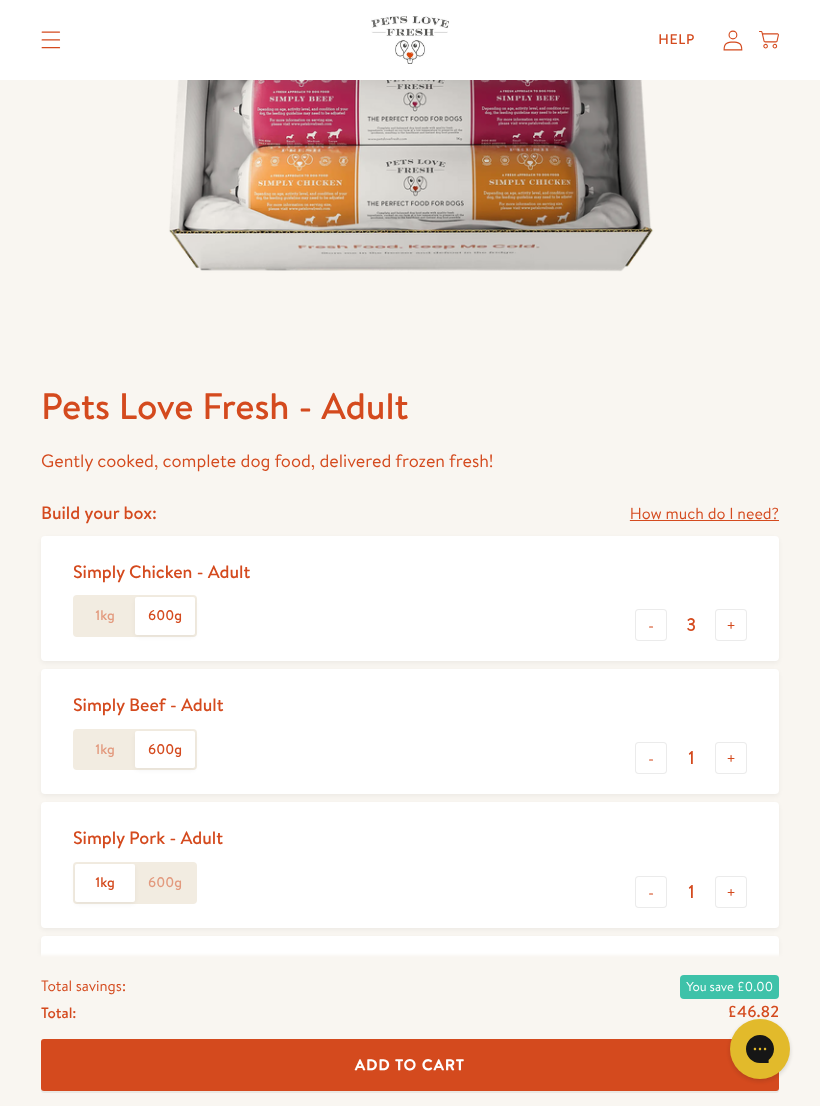 click on "600g" 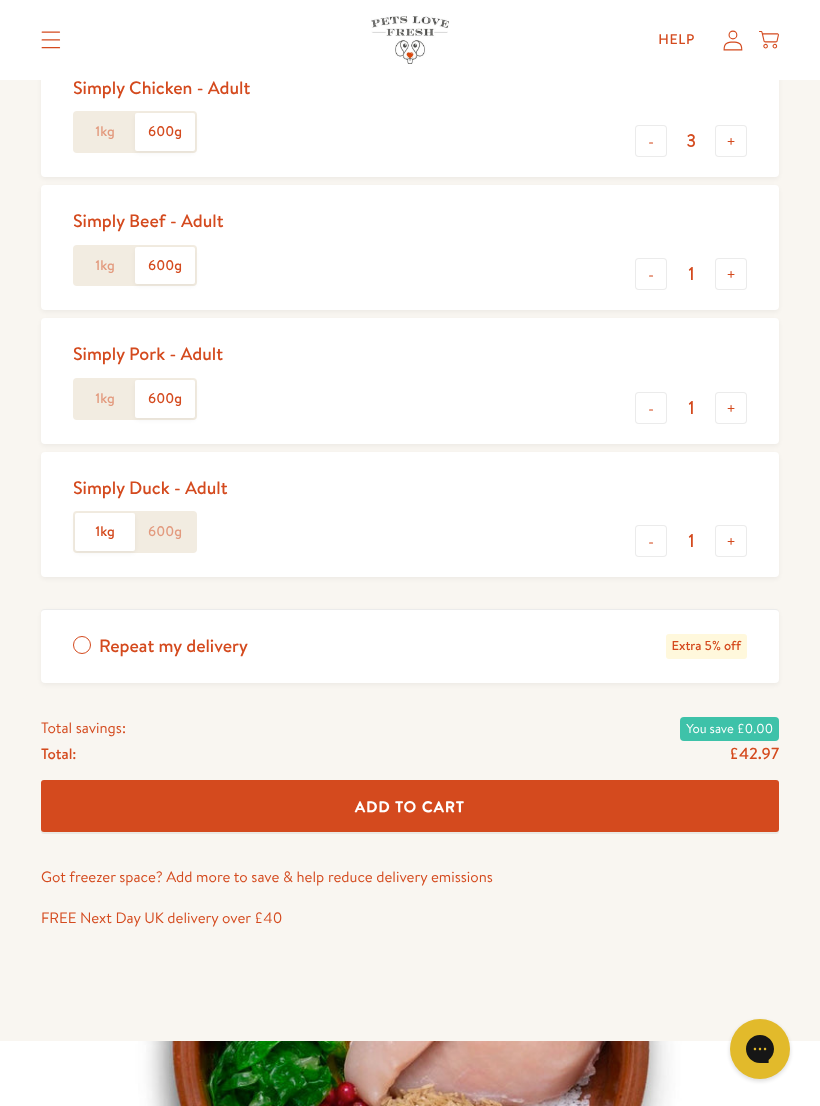 scroll, scrollTop: 965, scrollLeft: 0, axis: vertical 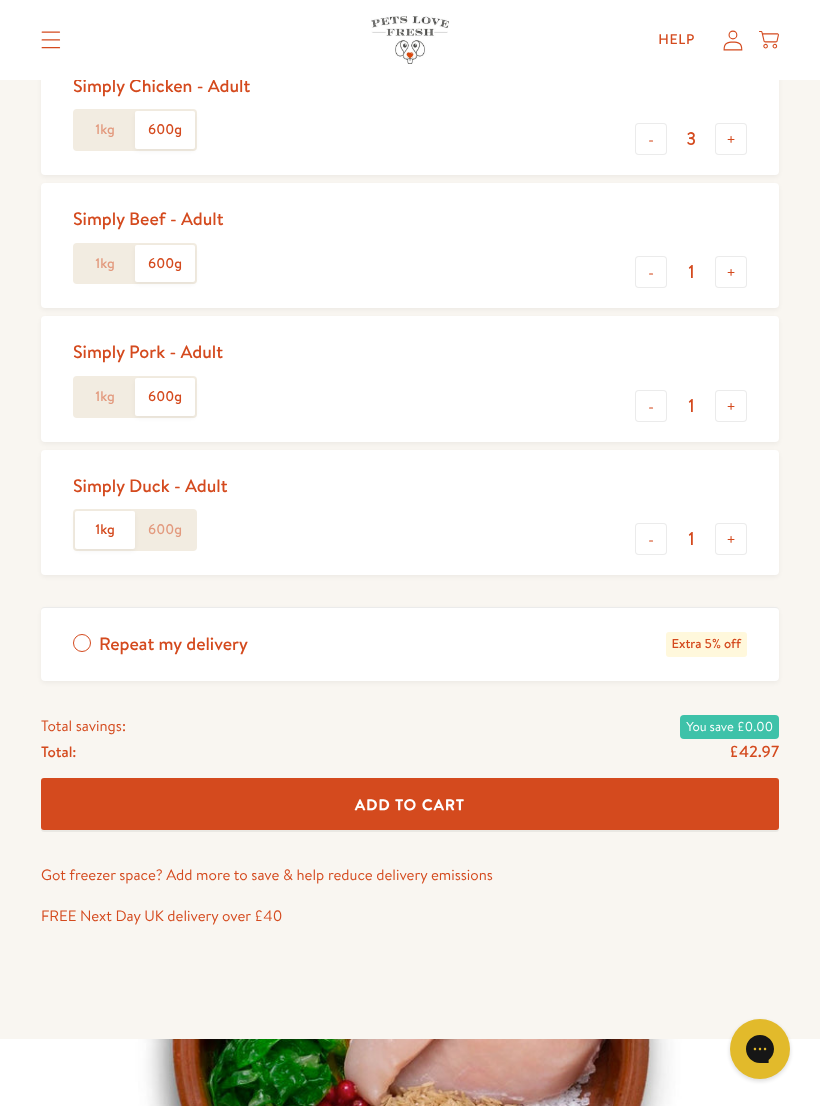 click on "600g" 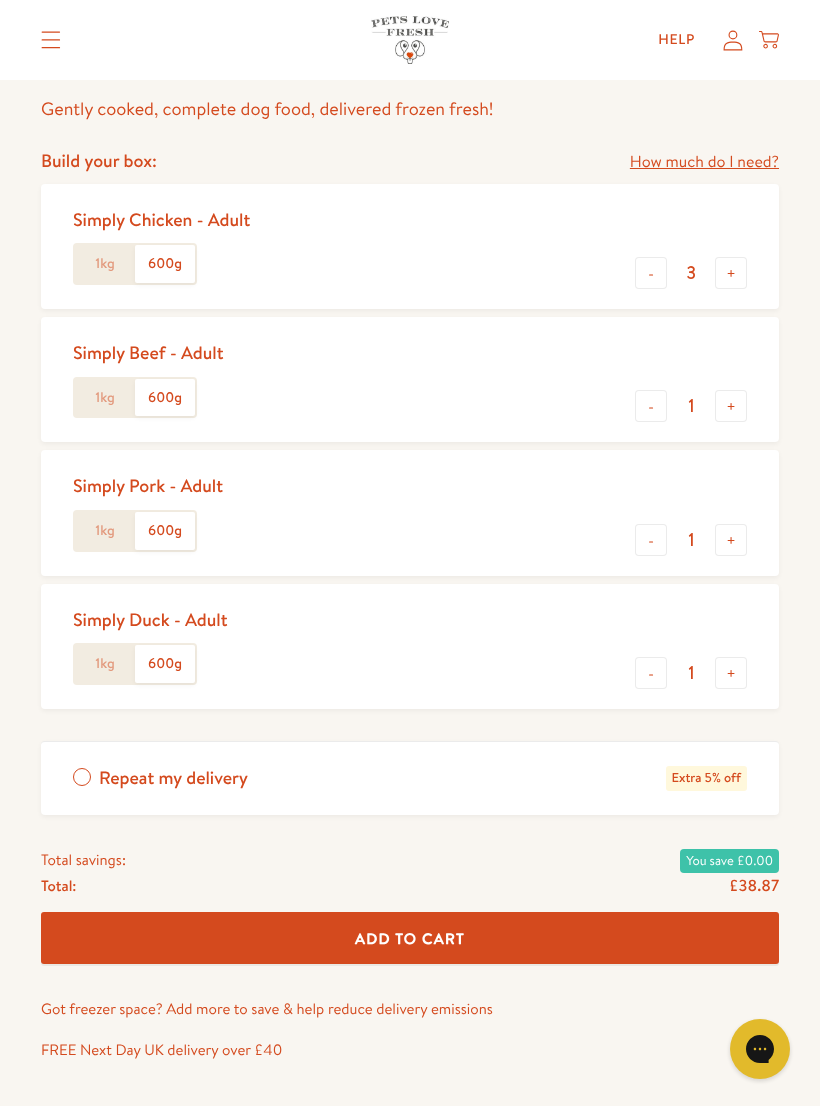 scroll, scrollTop: 830, scrollLeft: 0, axis: vertical 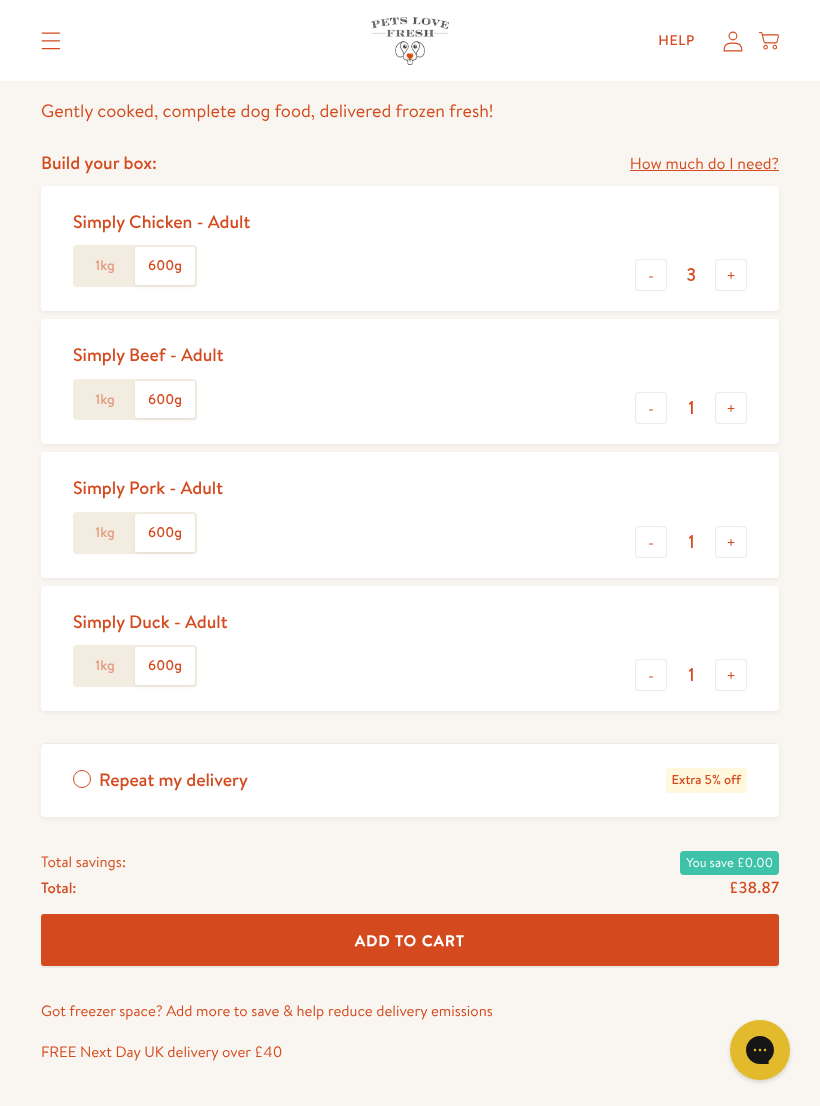 click on "+" at bounding box center [731, 407] 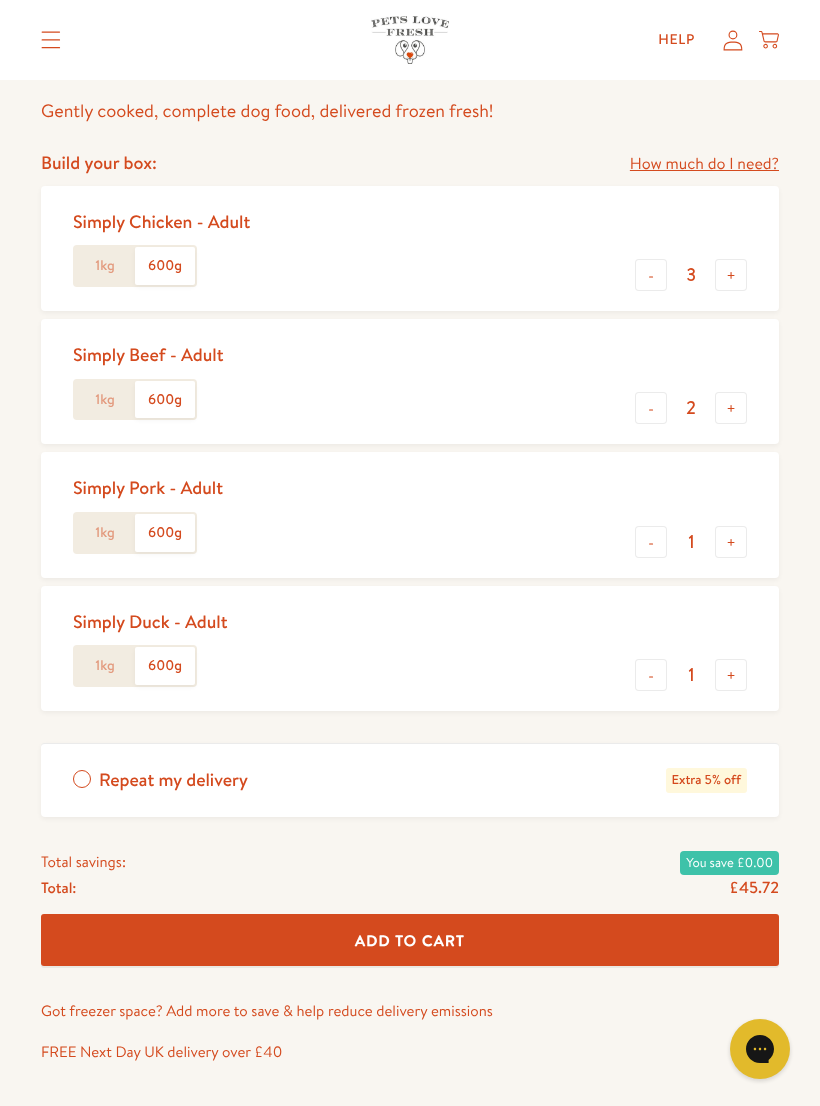 click on "-" at bounding box center [651, 408] 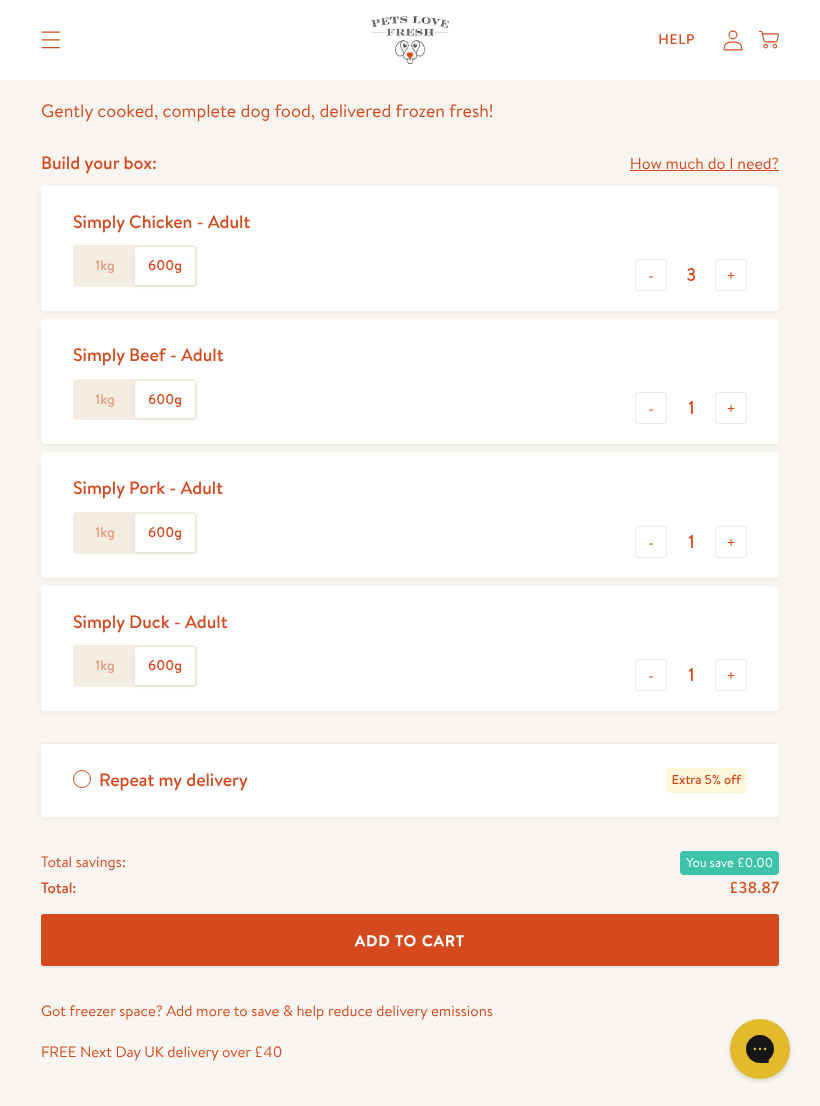 click on "-" at bounding box center [651, 675] 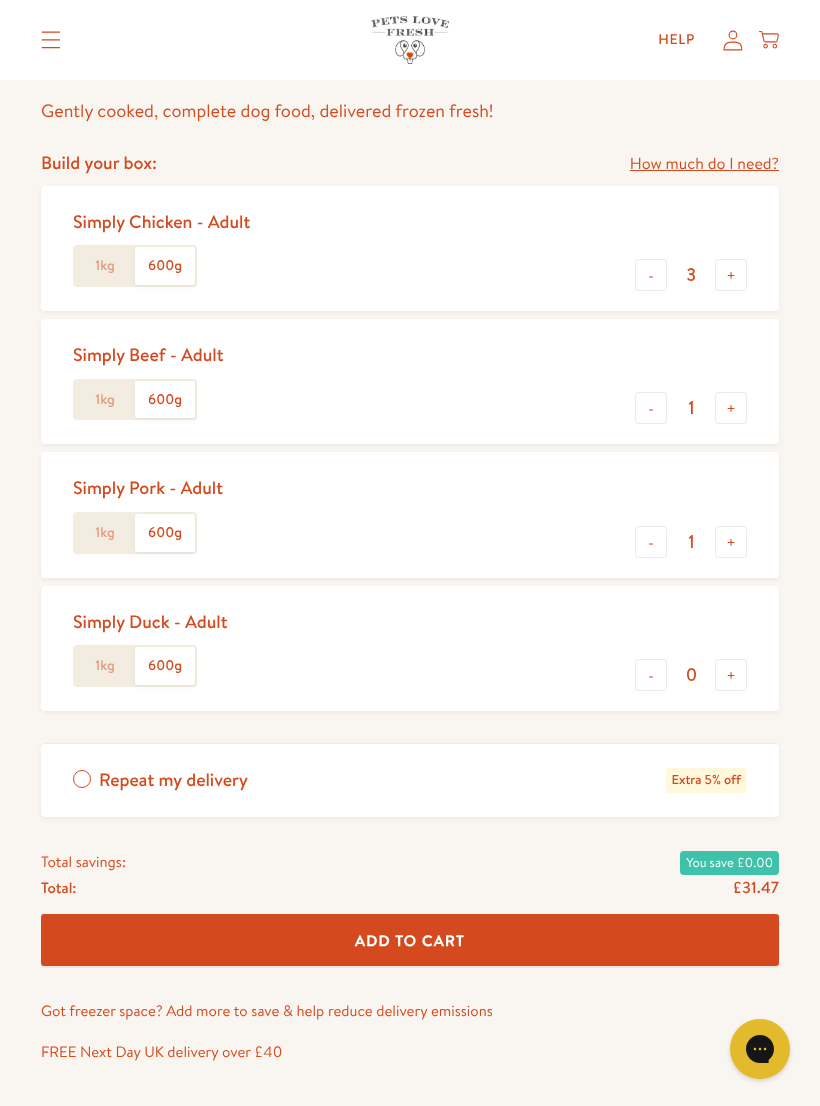 click on "+" at bounding box center (731, 408) 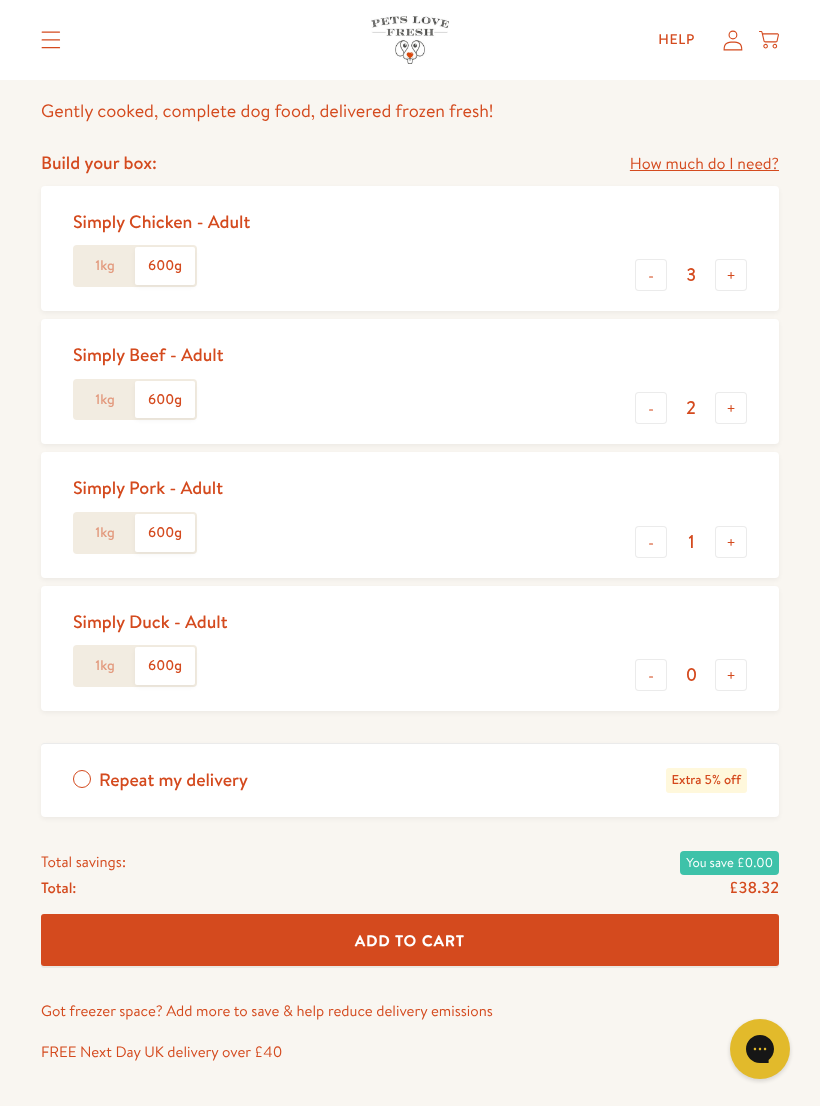 click on "+" at bounding box center [731, 542] 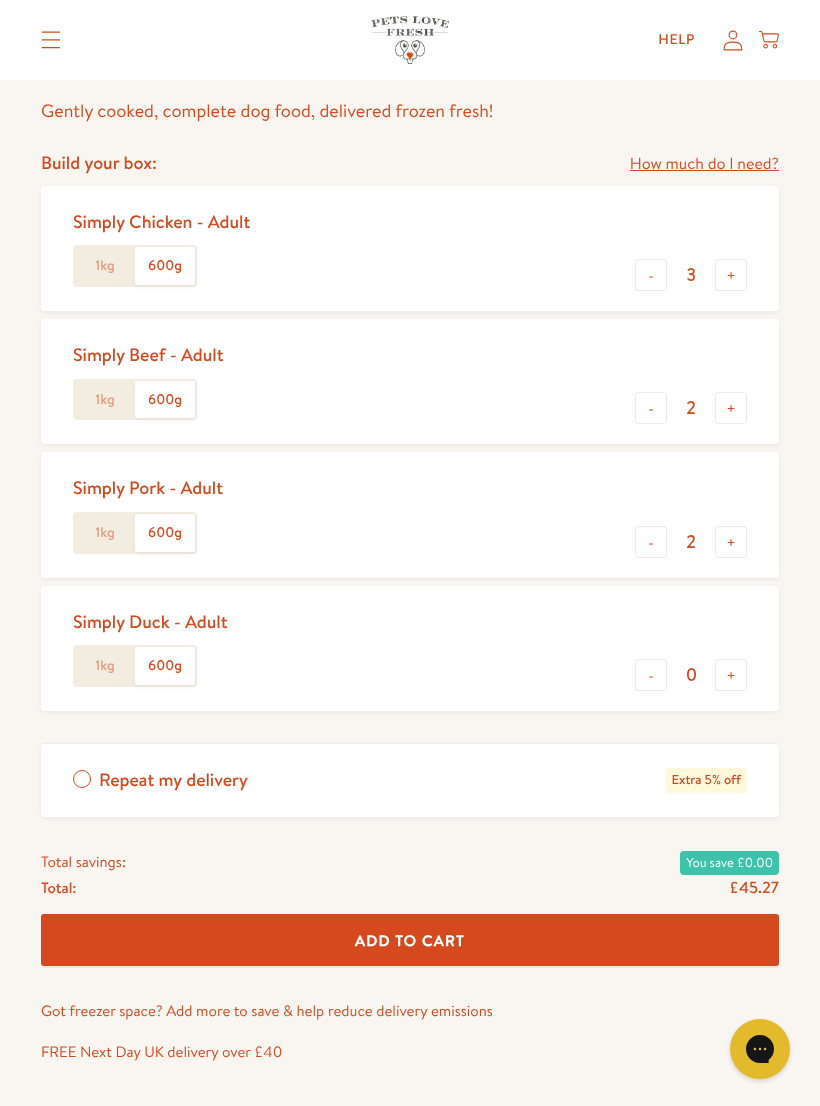click on "-" at bounding box center (651, 275) 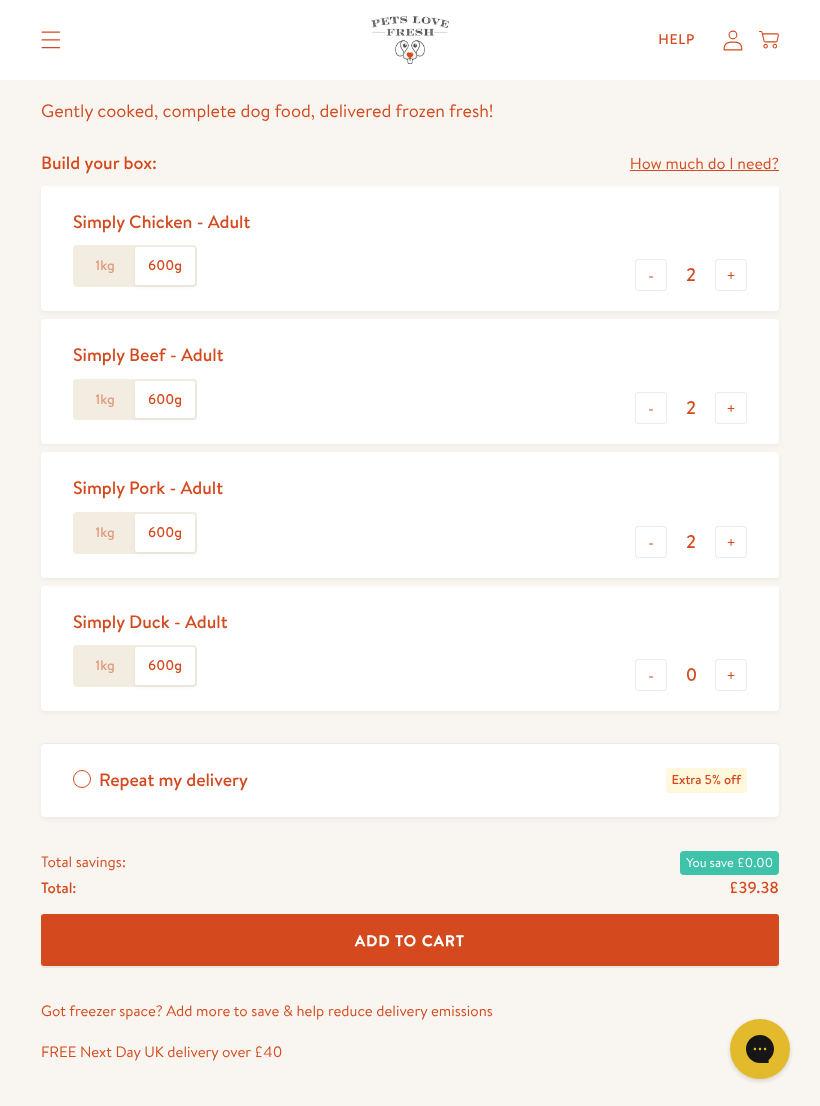 click on "+" at bounding box center [731, 275] 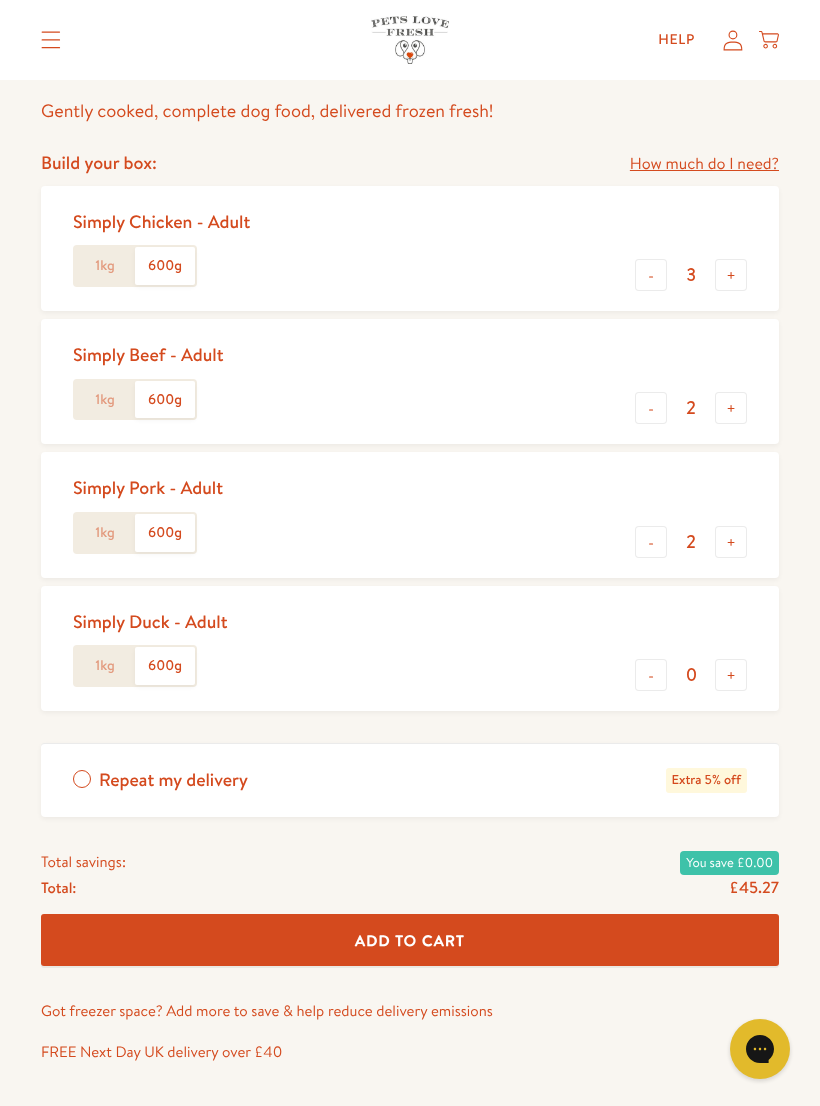 click on "-" at bounding box center (651, 275) 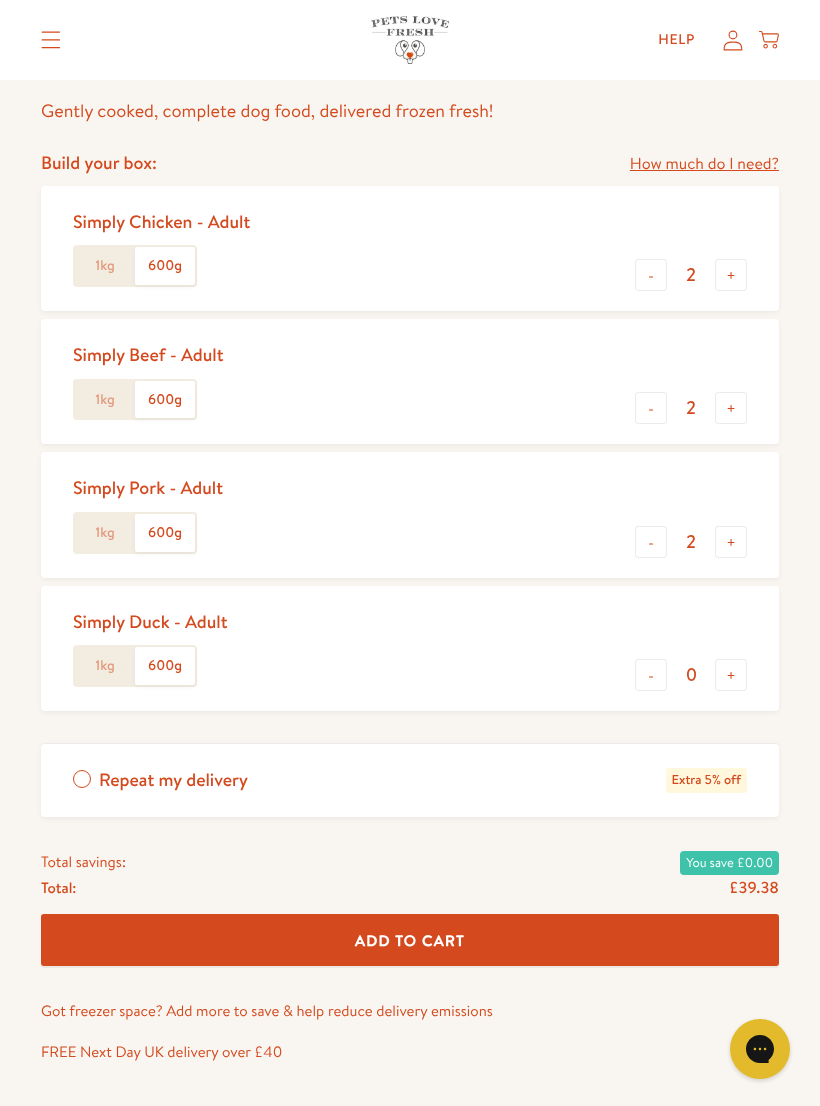 click on "-" at bounding box center [651, 542] 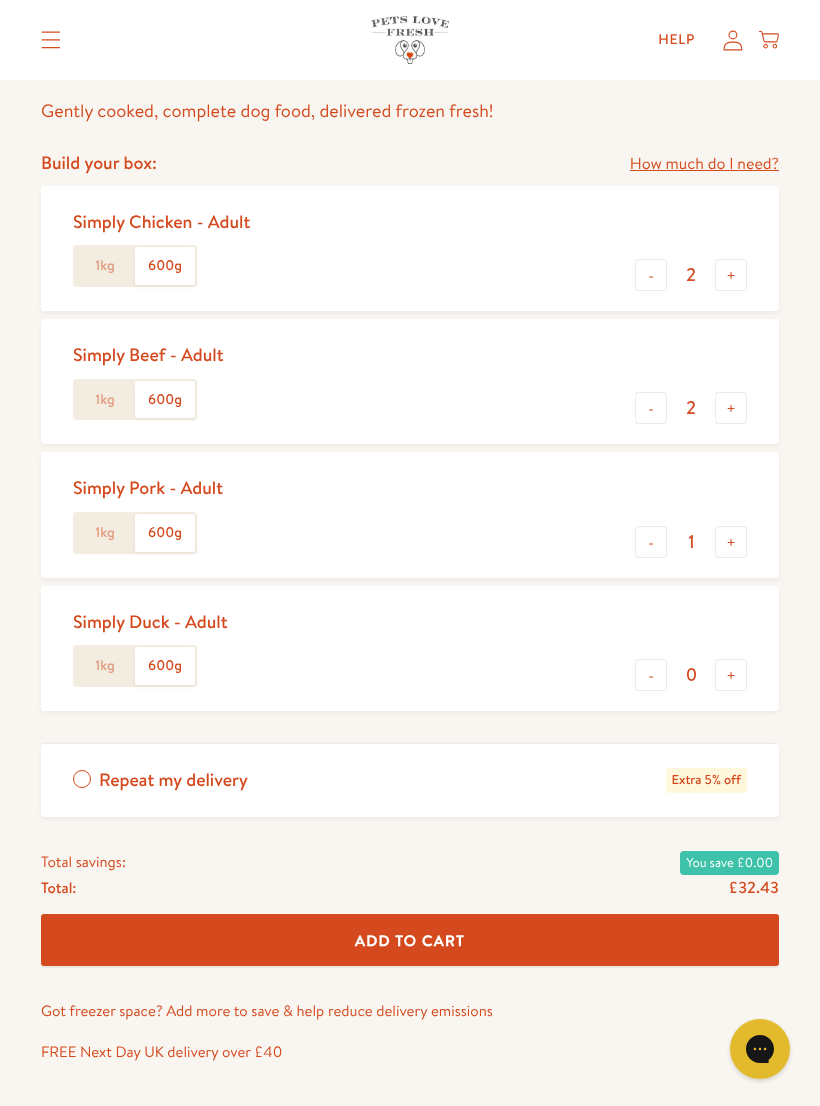click on "+" at bounding box center [731, 542] 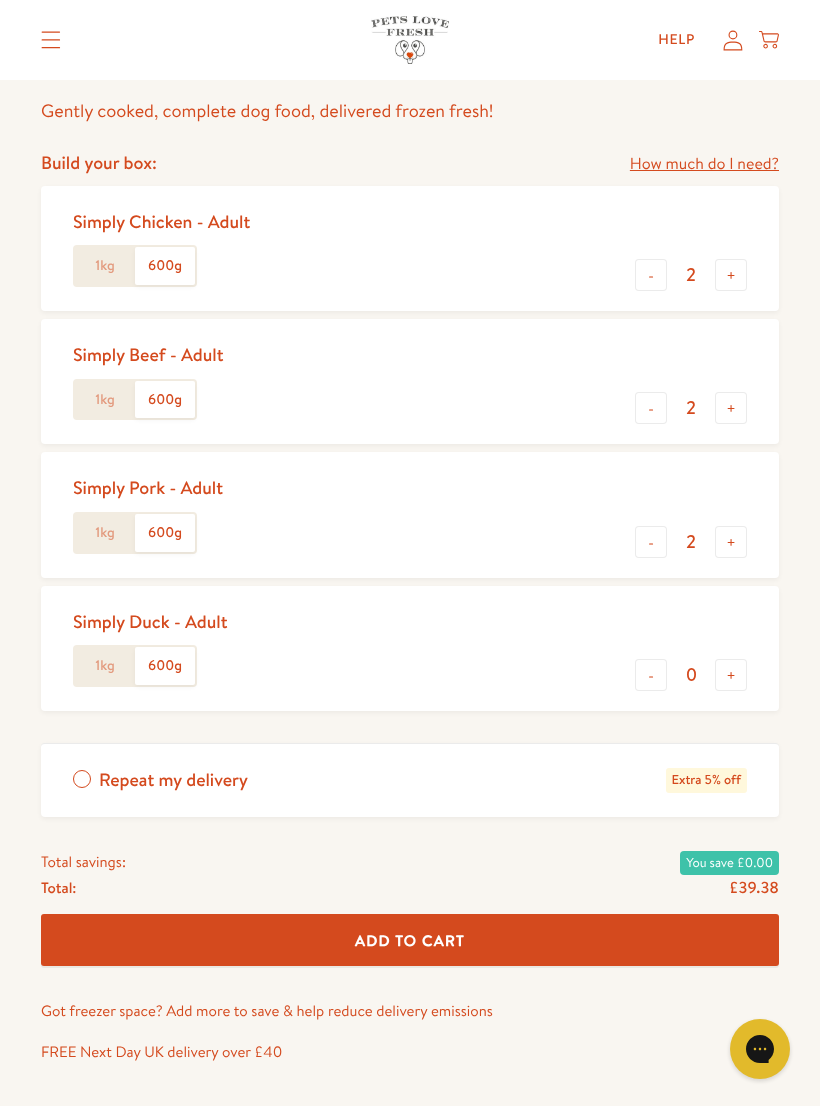 click on "+" at bounding box center [731, 542] 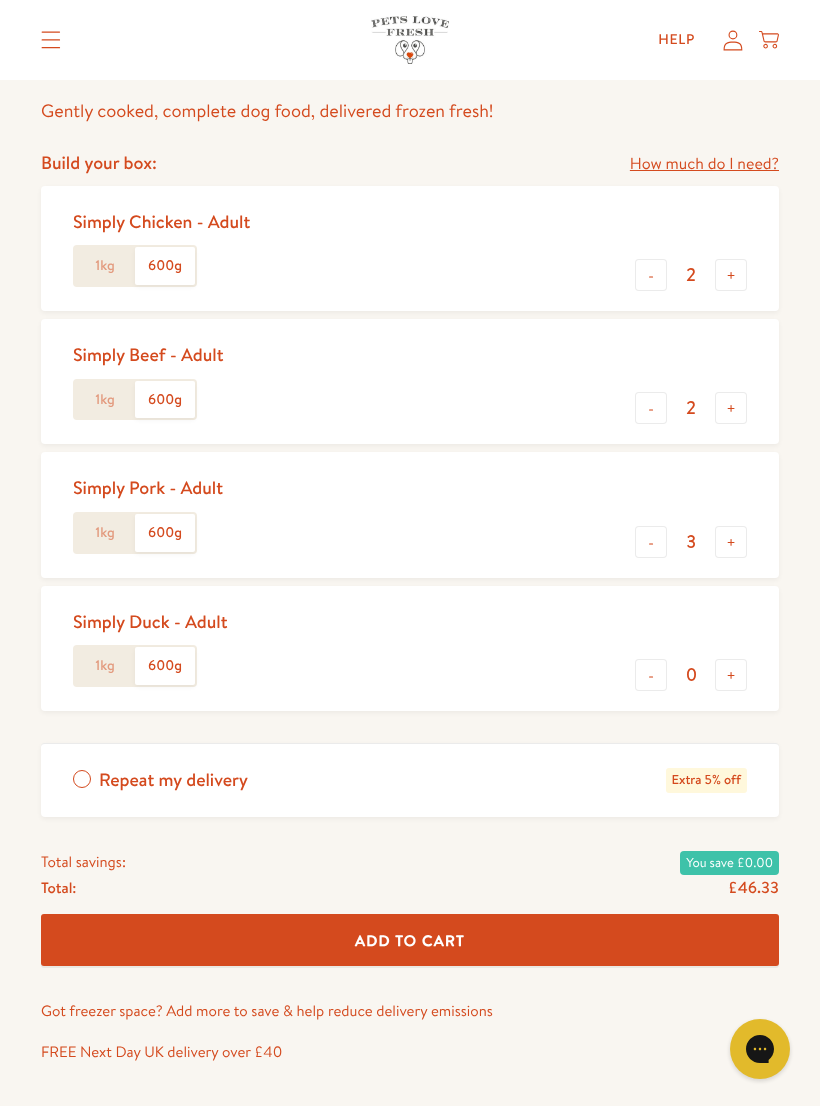 click on "-" at bounding box center (651, 542) 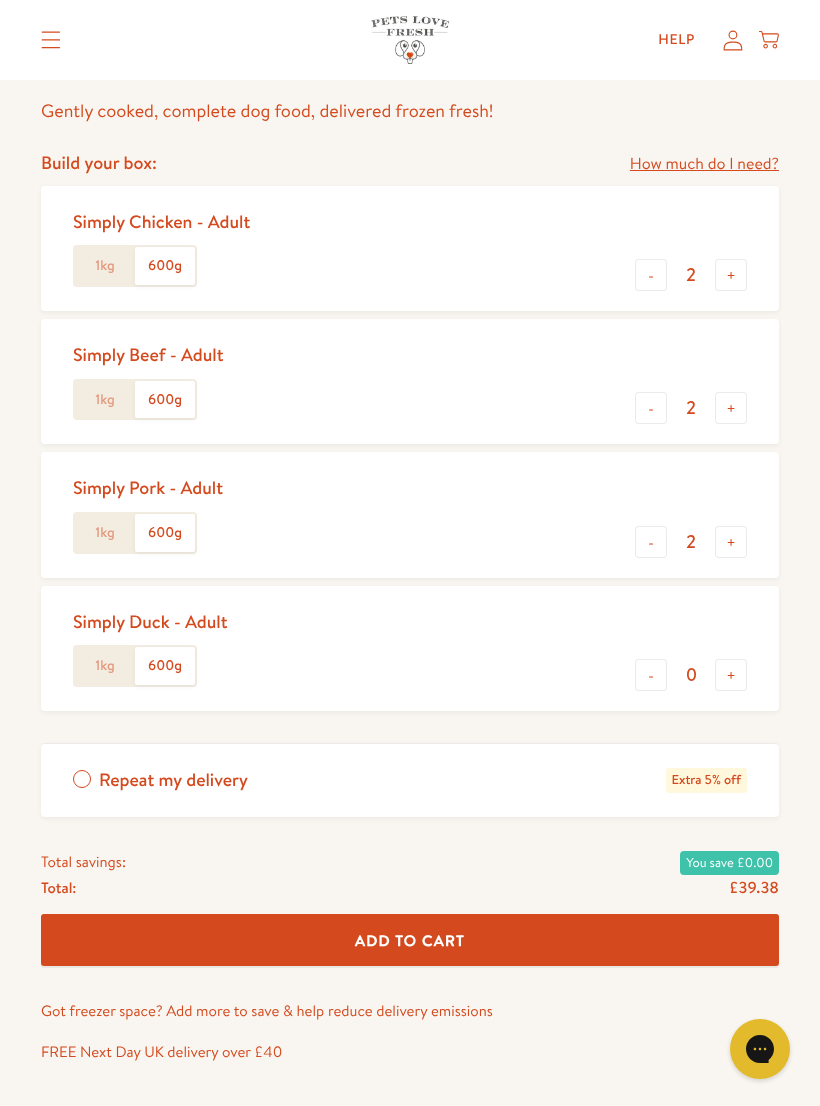 click on "+" at bounding box center (731, 275) 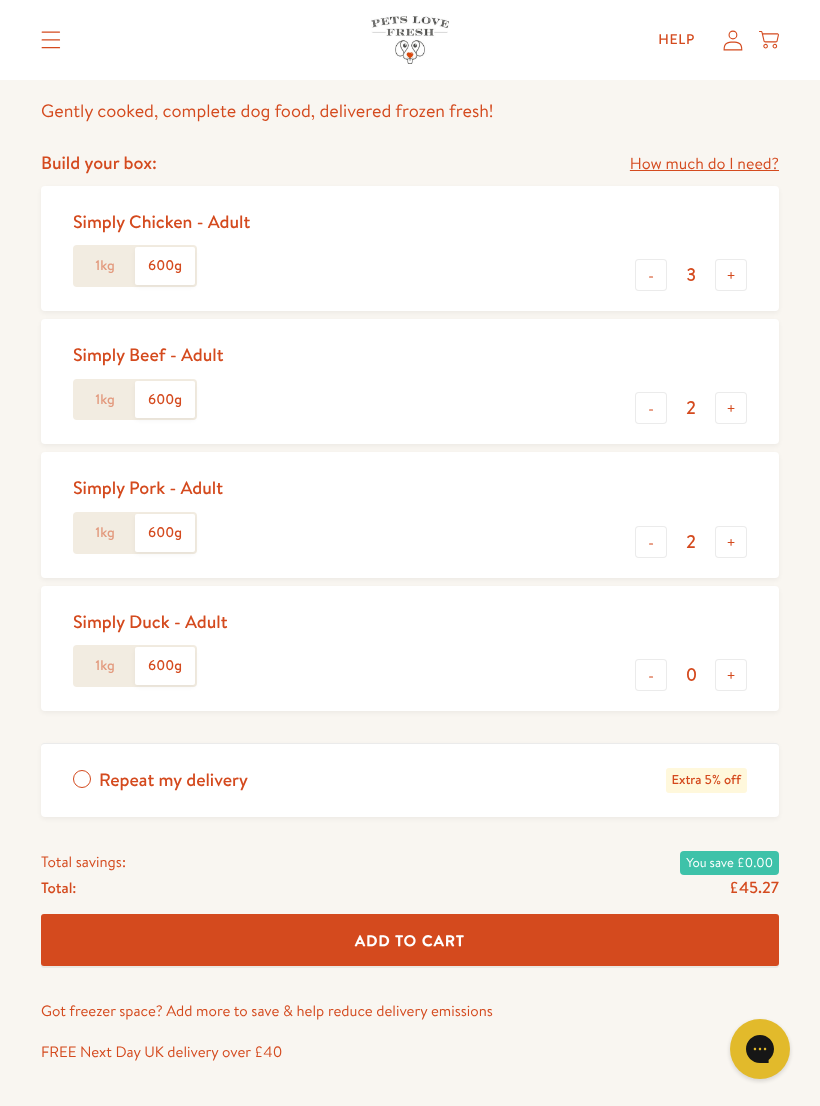 click on "-" at bounding box center [651, 275] 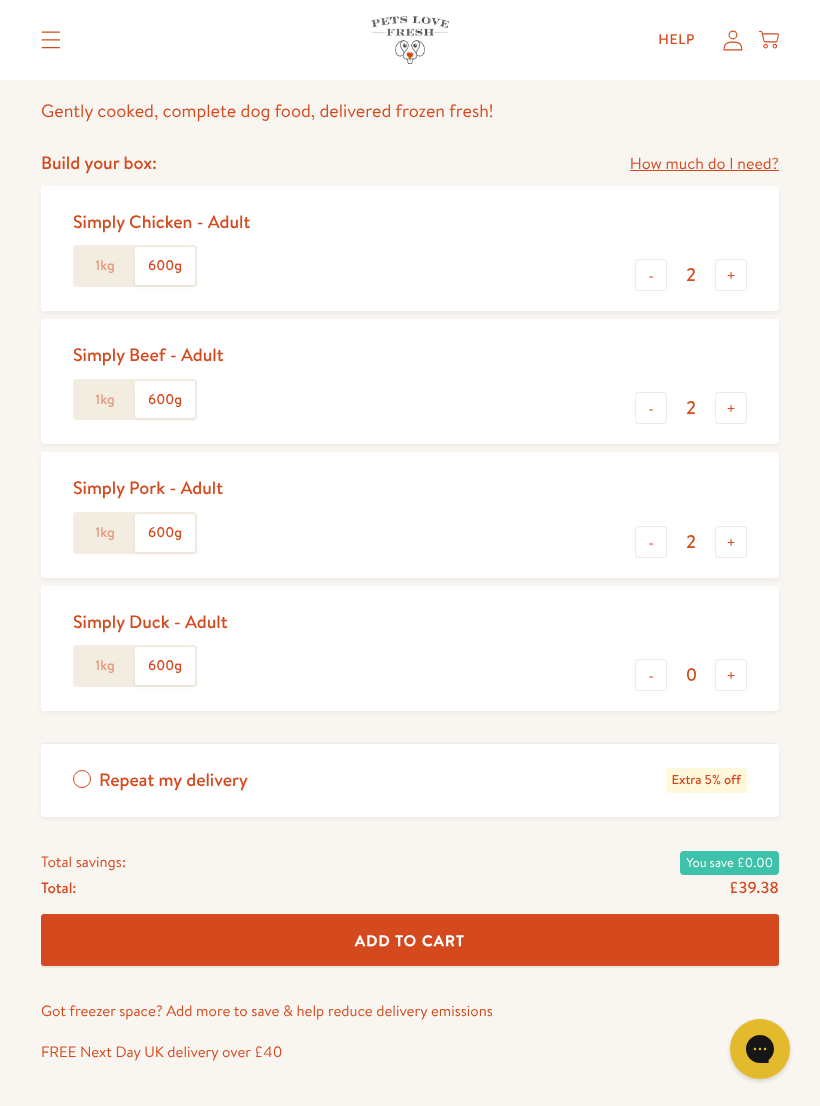 click on "+" at bounding box center (731, 542) 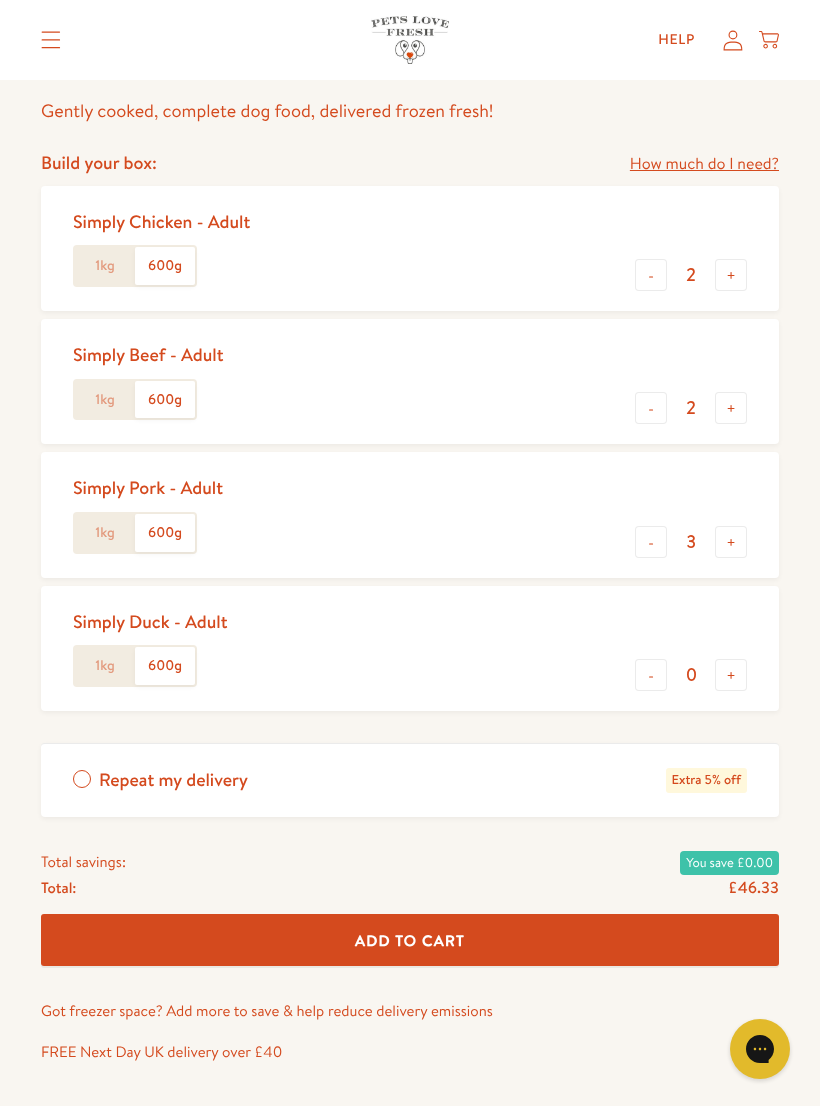 click on "-" at bounding box center (651, 542) 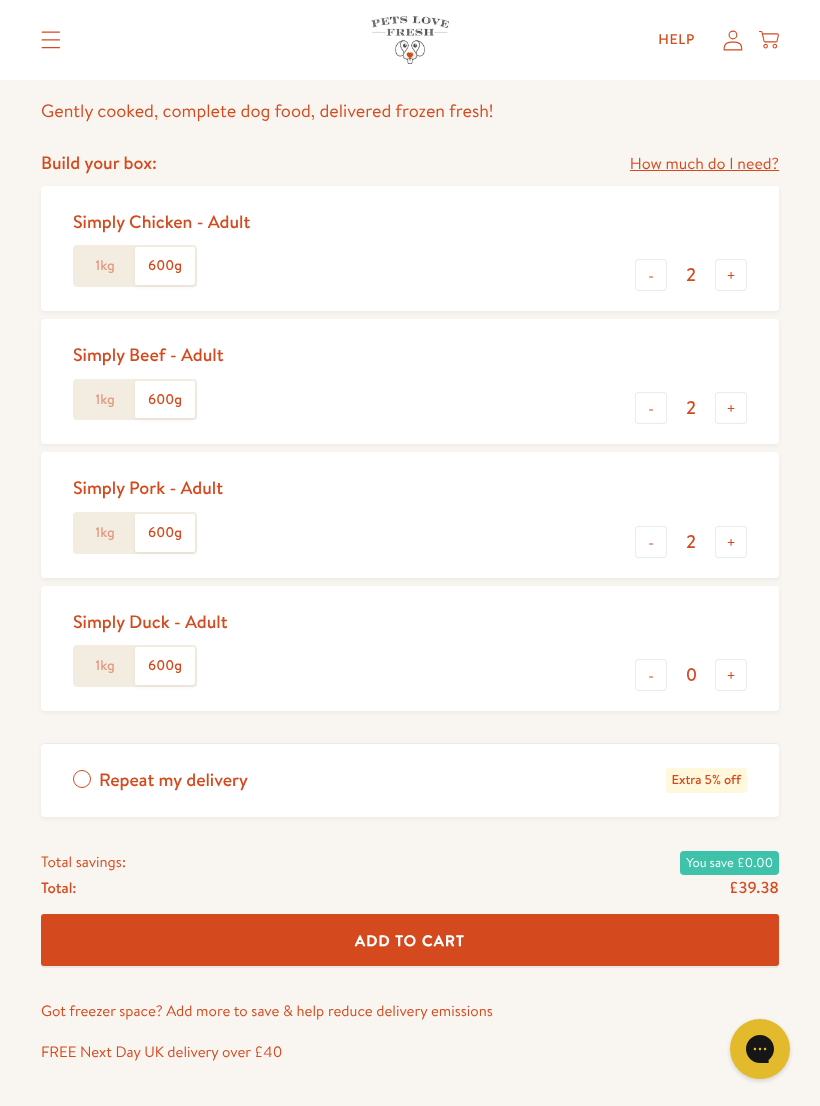 click on "+" at bounding box center [731, 408] 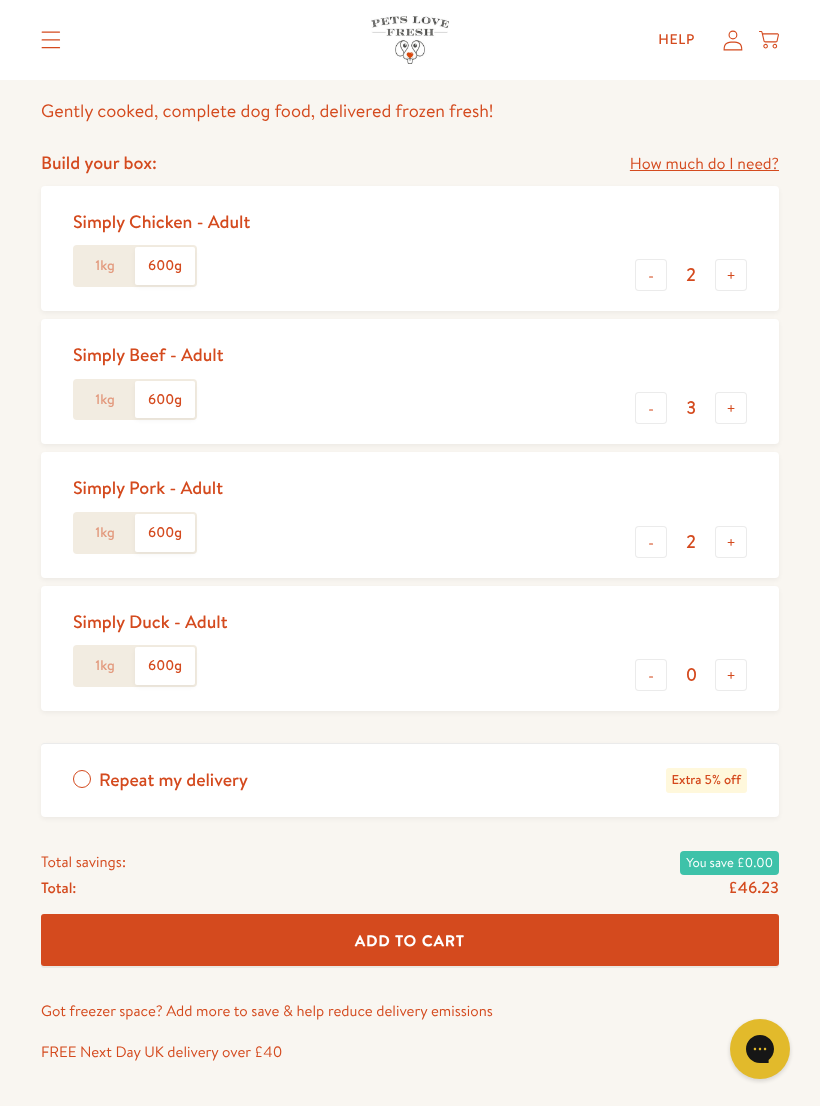 click on "-" at bounding box center [651, 408] 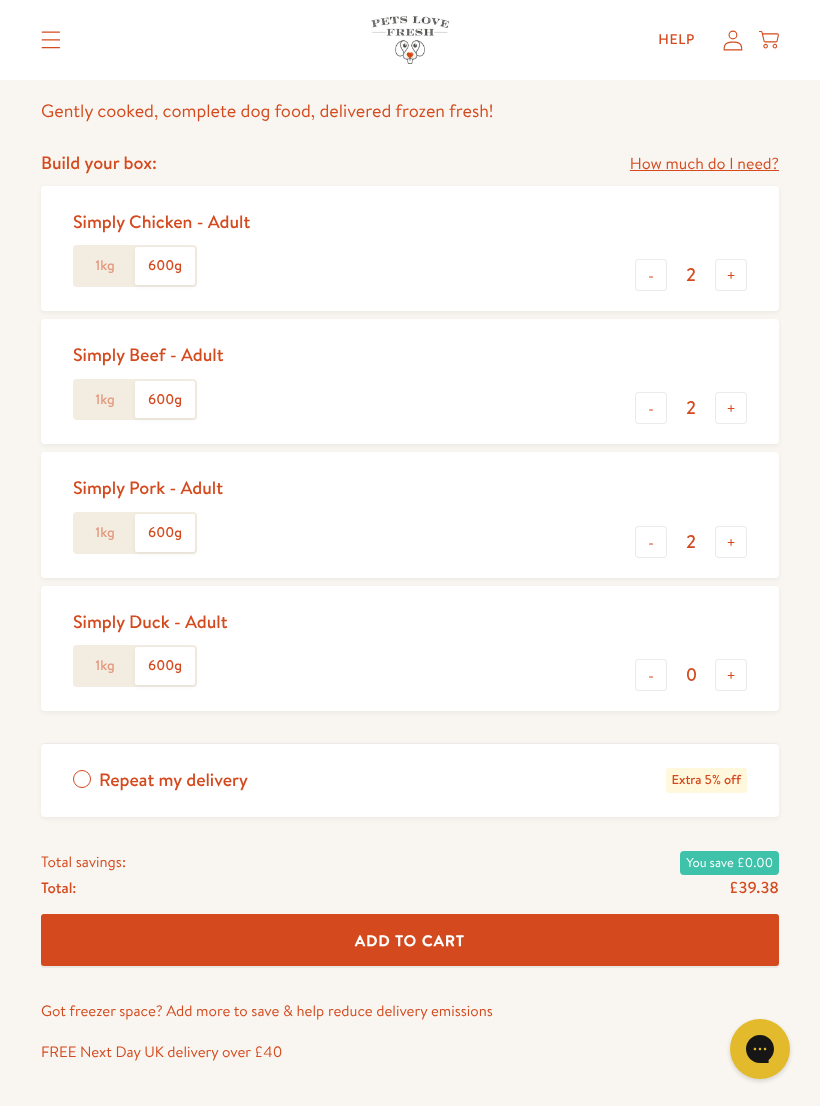 click on "+" at bounding box center (731, 275) 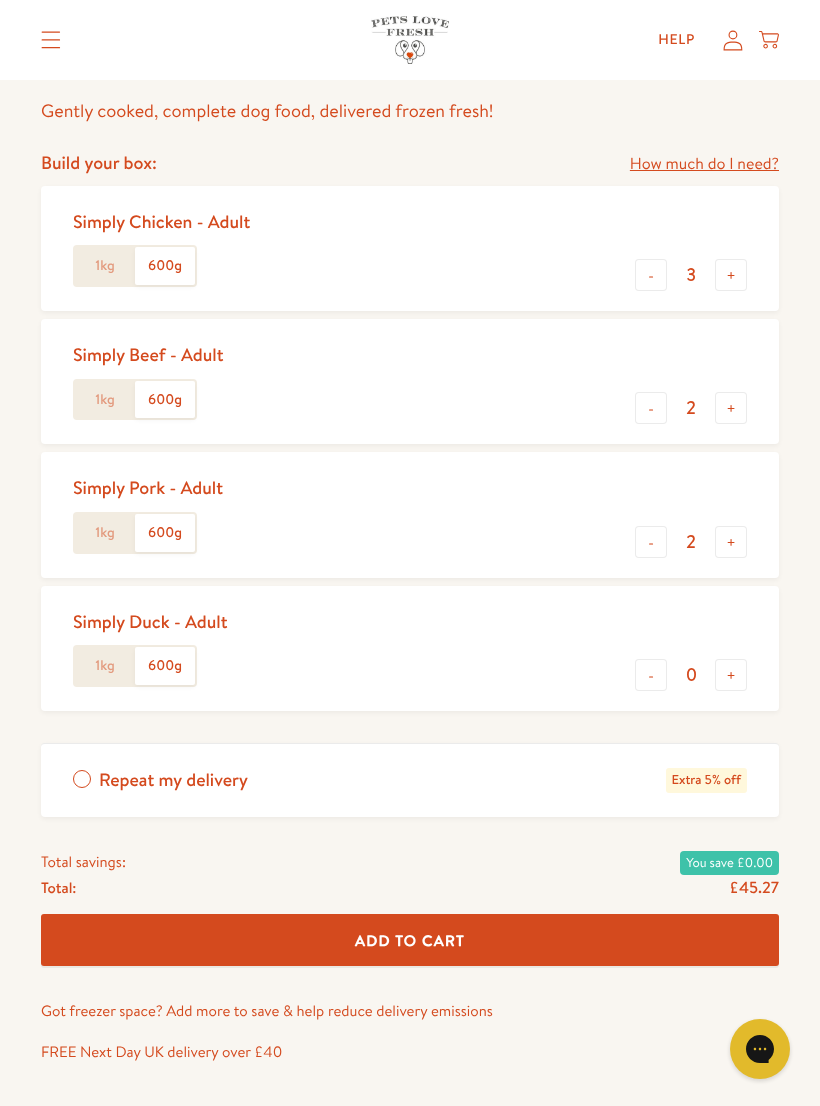 click on "+" at bounding box center (731, 275) 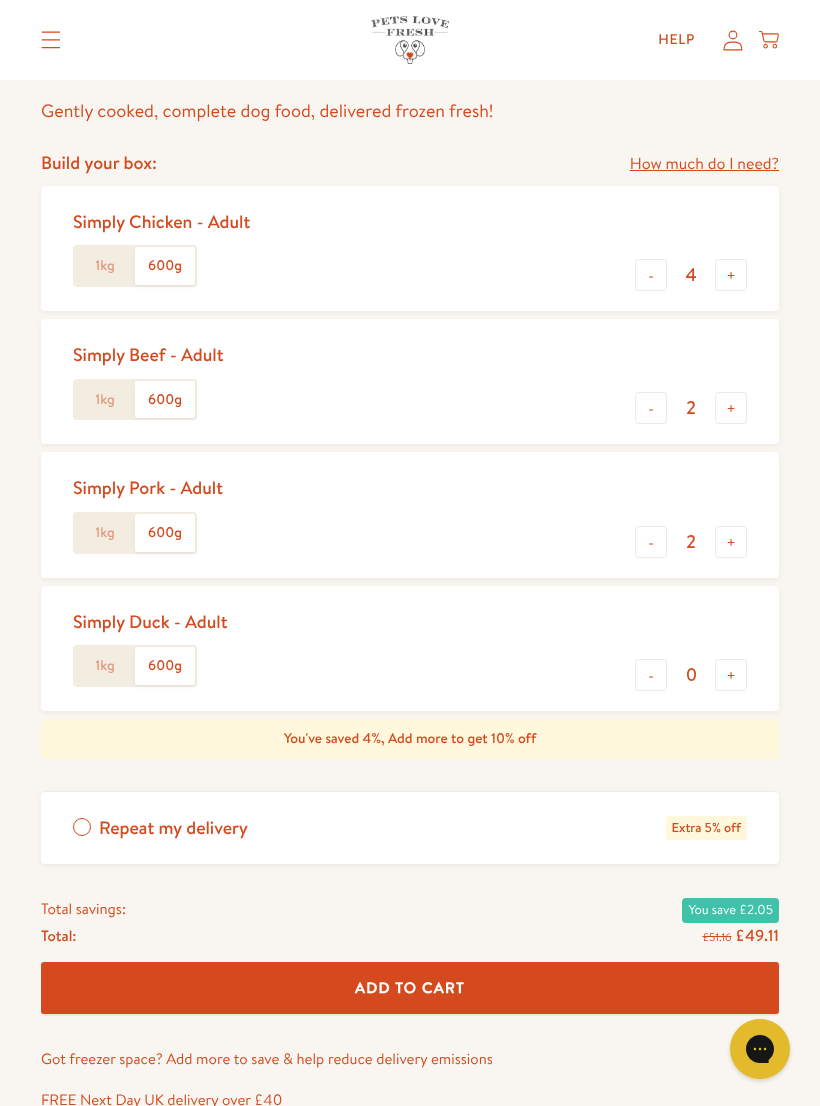 click on "-" at bounding box center (651, 275) 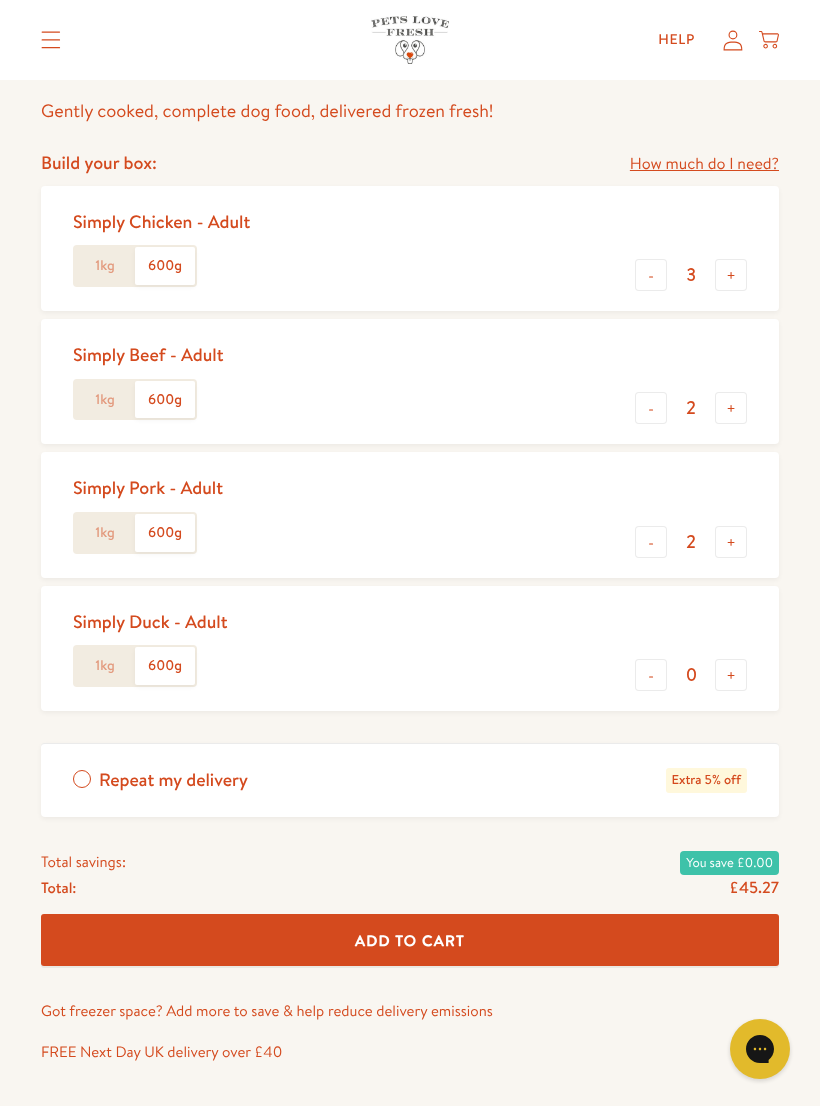 click on "+" at bounding box center [731, 275] 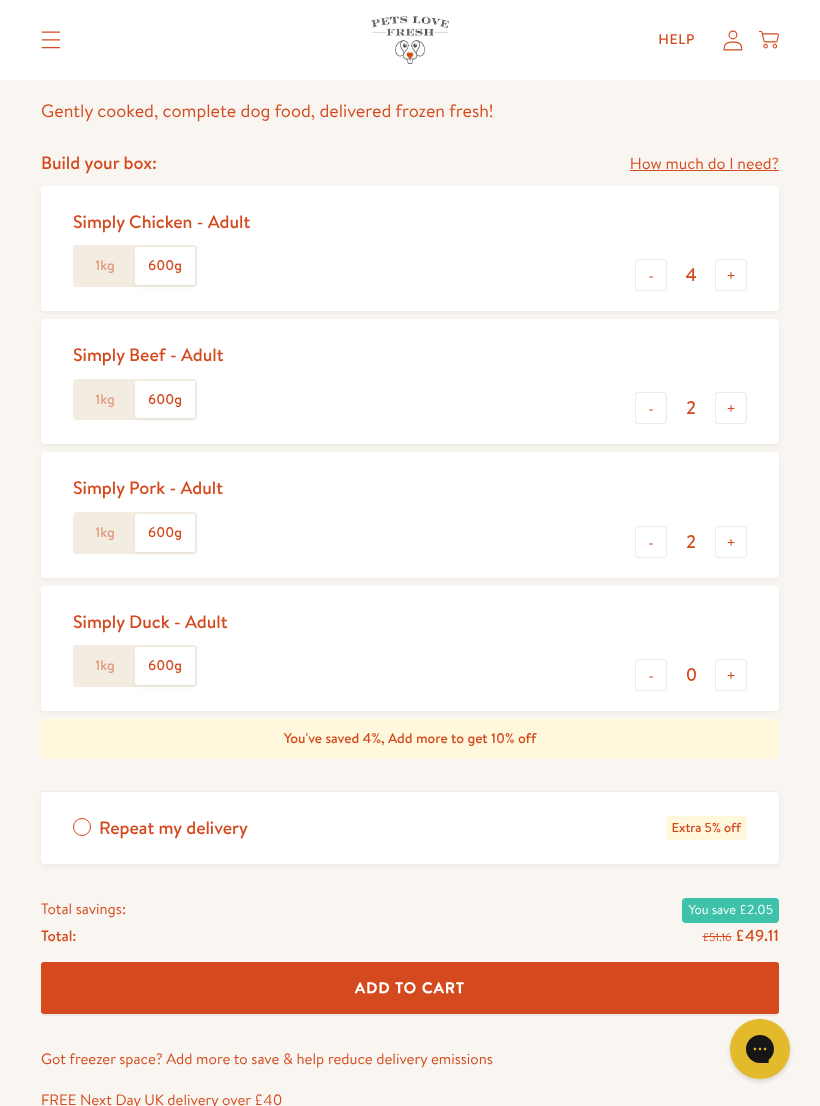 click on "-" at bounding box center (651, 275) 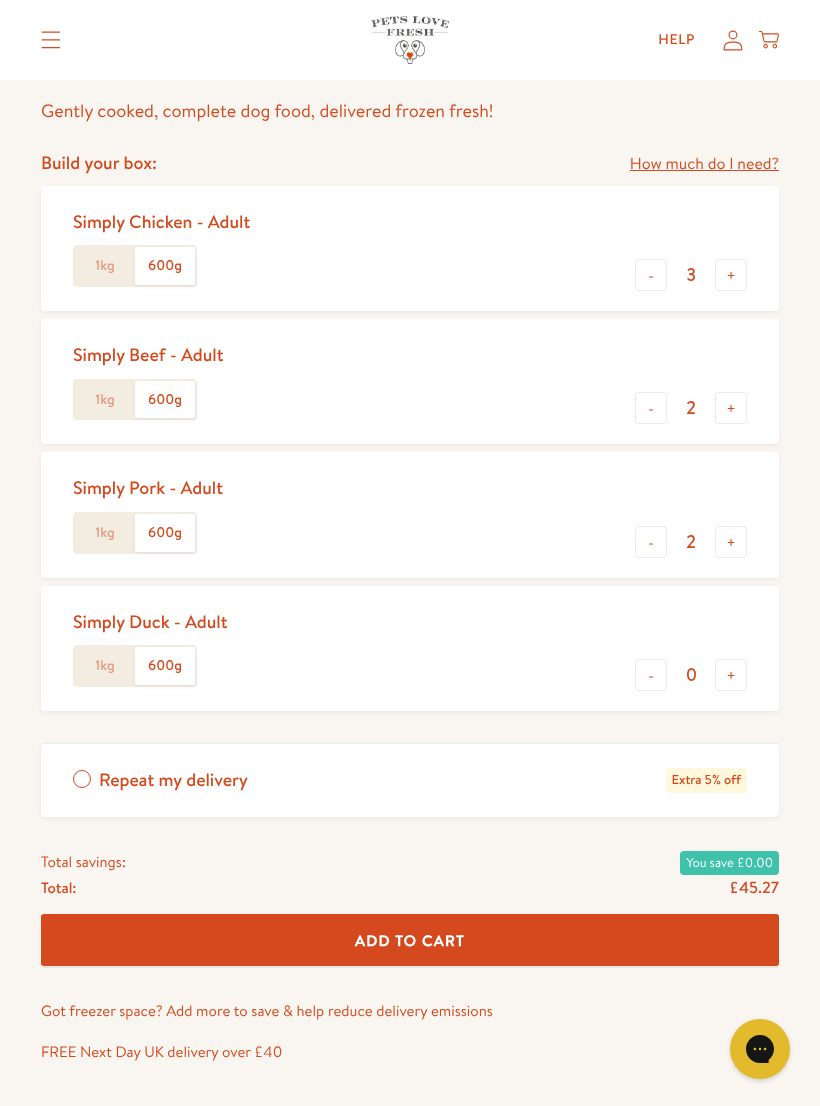click on "+" at bounding box center (731, 408) 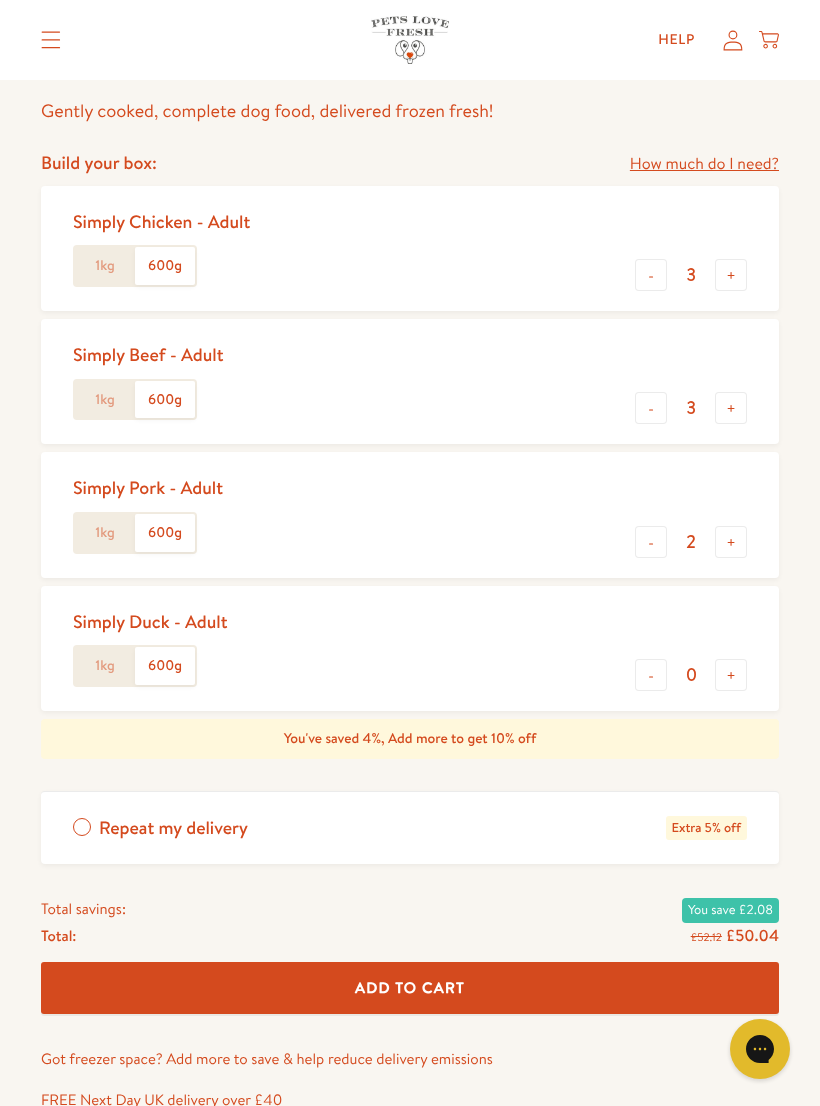 click on "-" at bounding box center [651, 408] 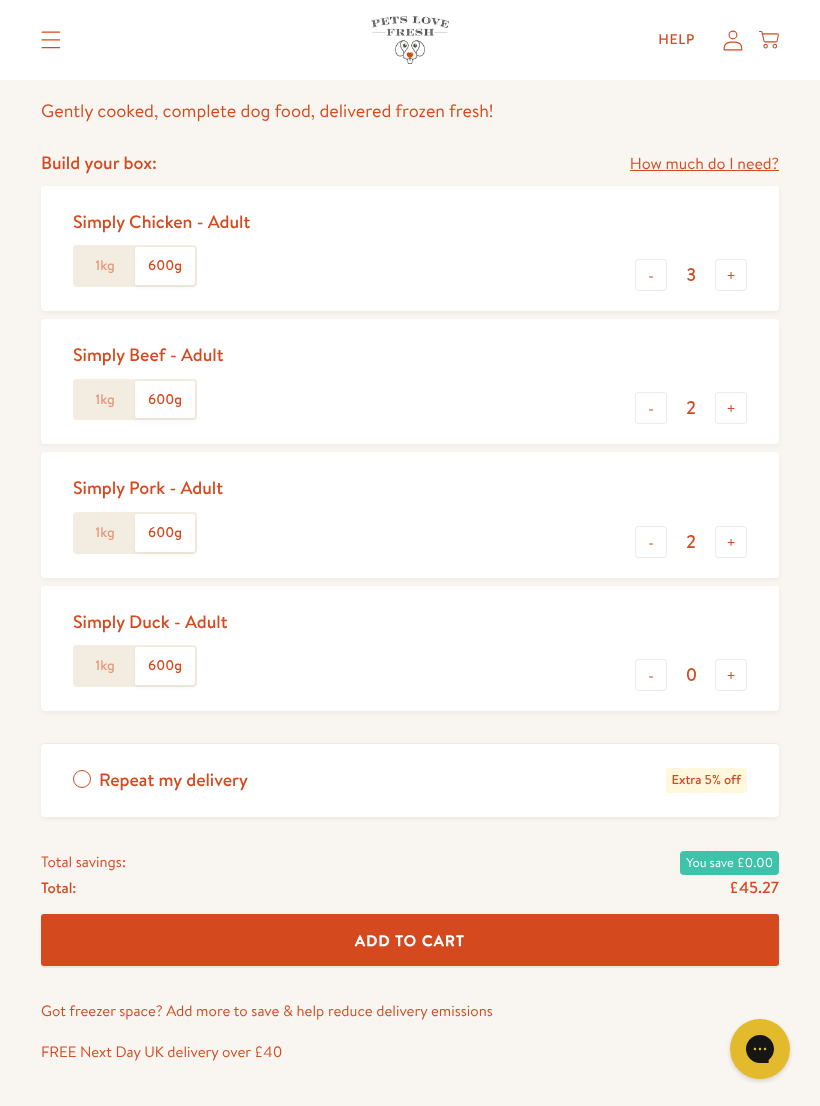 click on "Add To Cart" at bounding box center (410, 940) 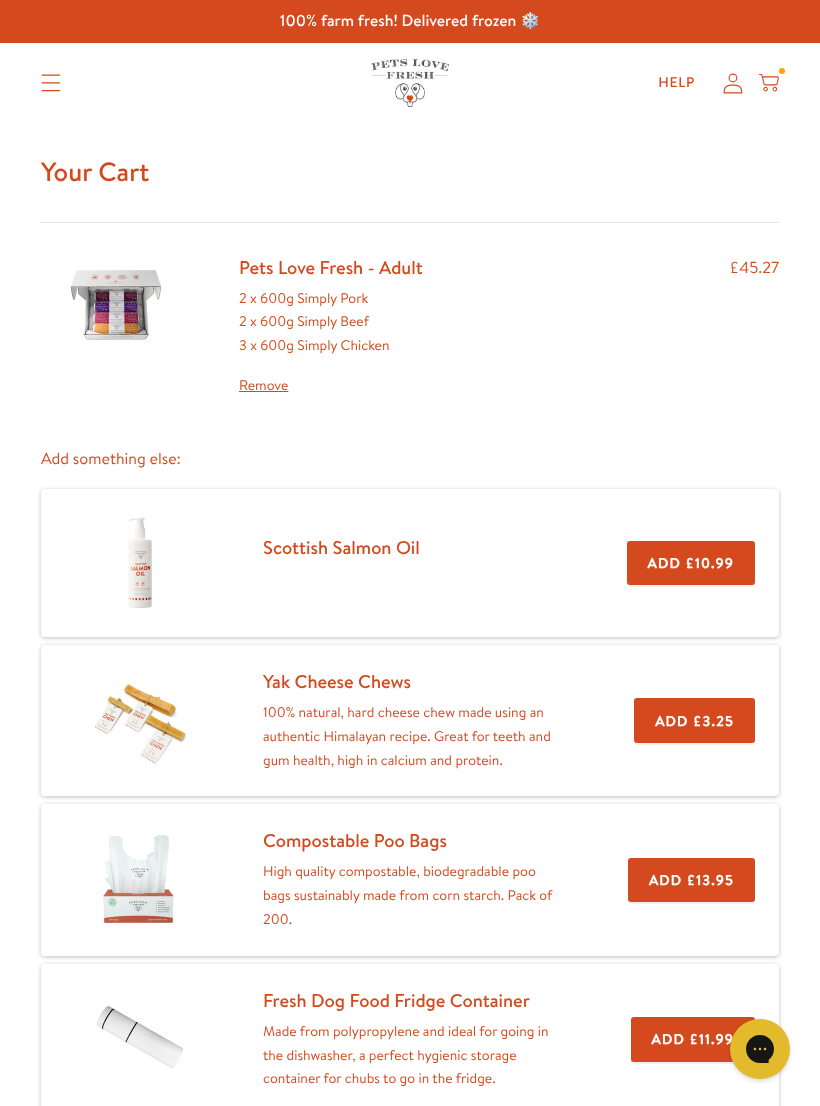 scroll, scrollTop: 0, scrollLeft: 0, axis: both 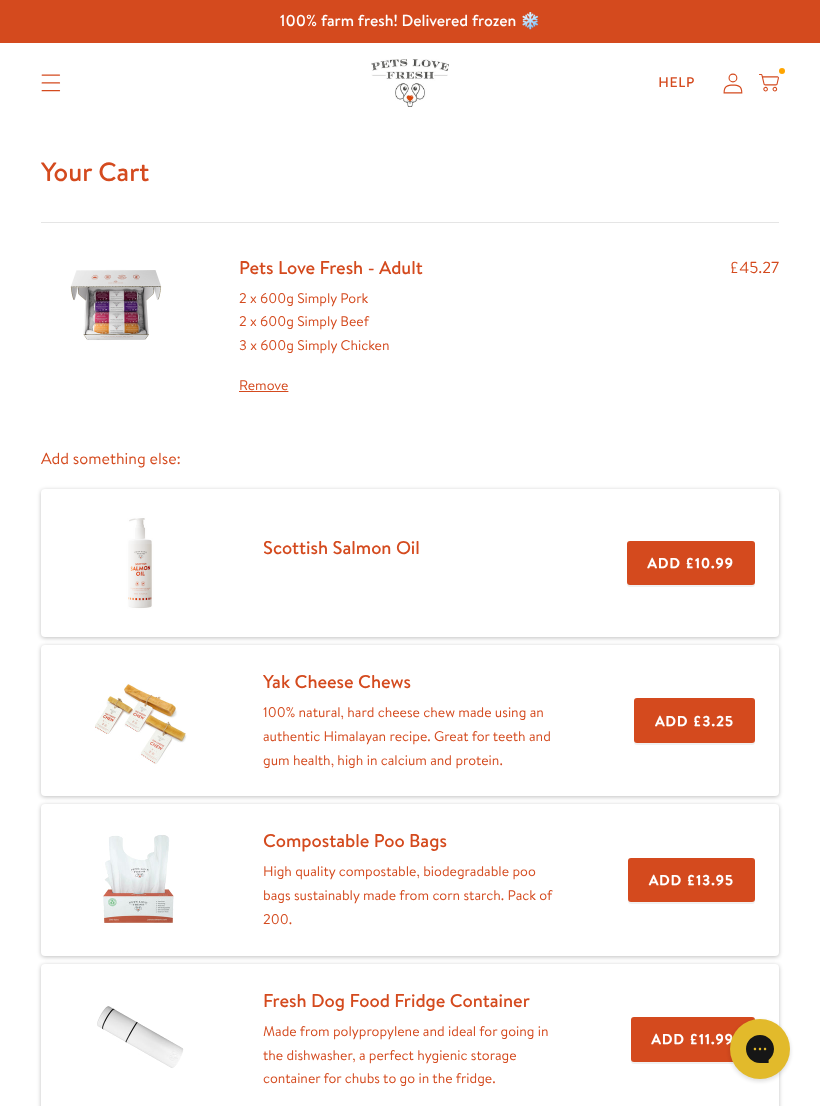 click 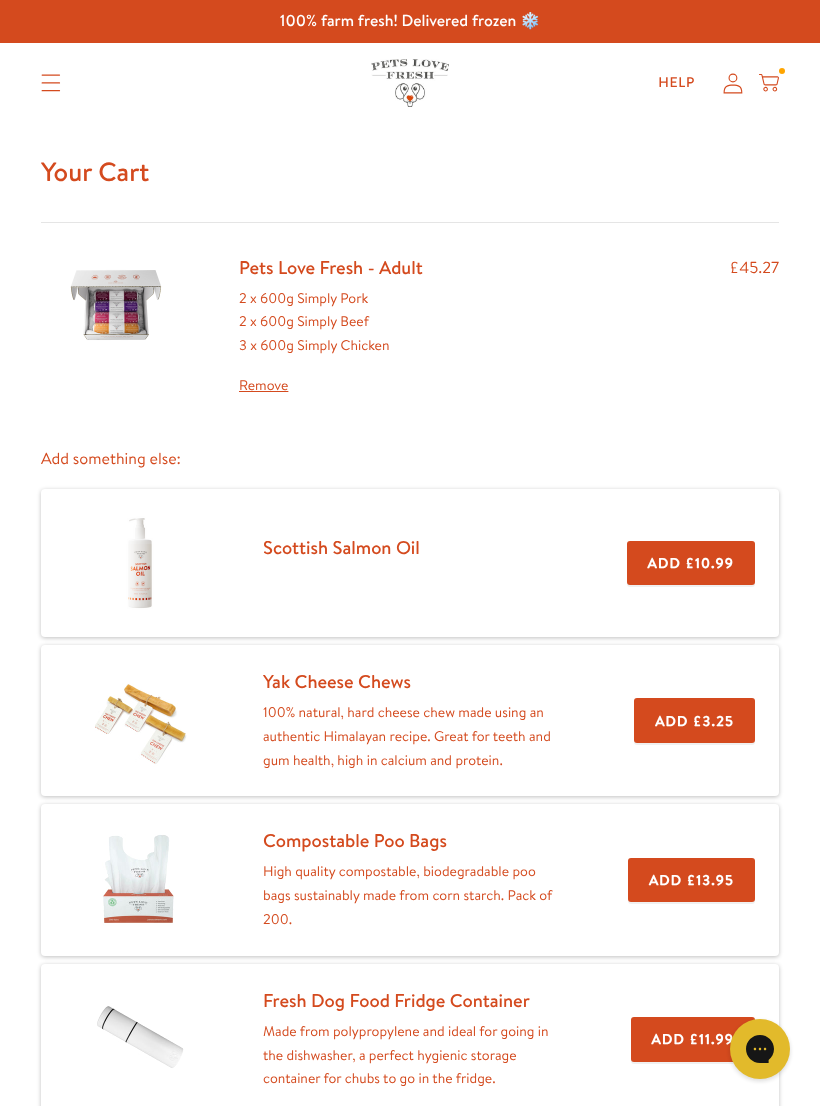 scroll, scrollTop: 0, scrollLeft: 0, axis: both 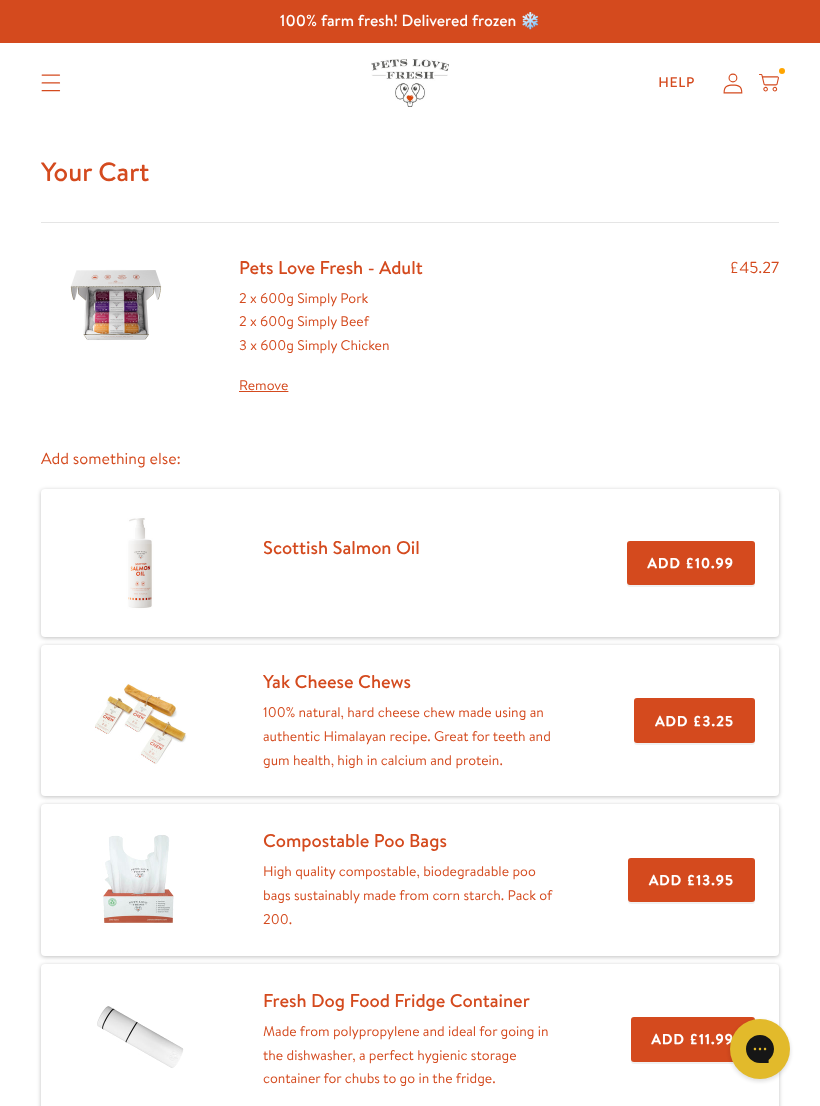 click on "Help
My account
Cart" at bounding box center [712, 83] 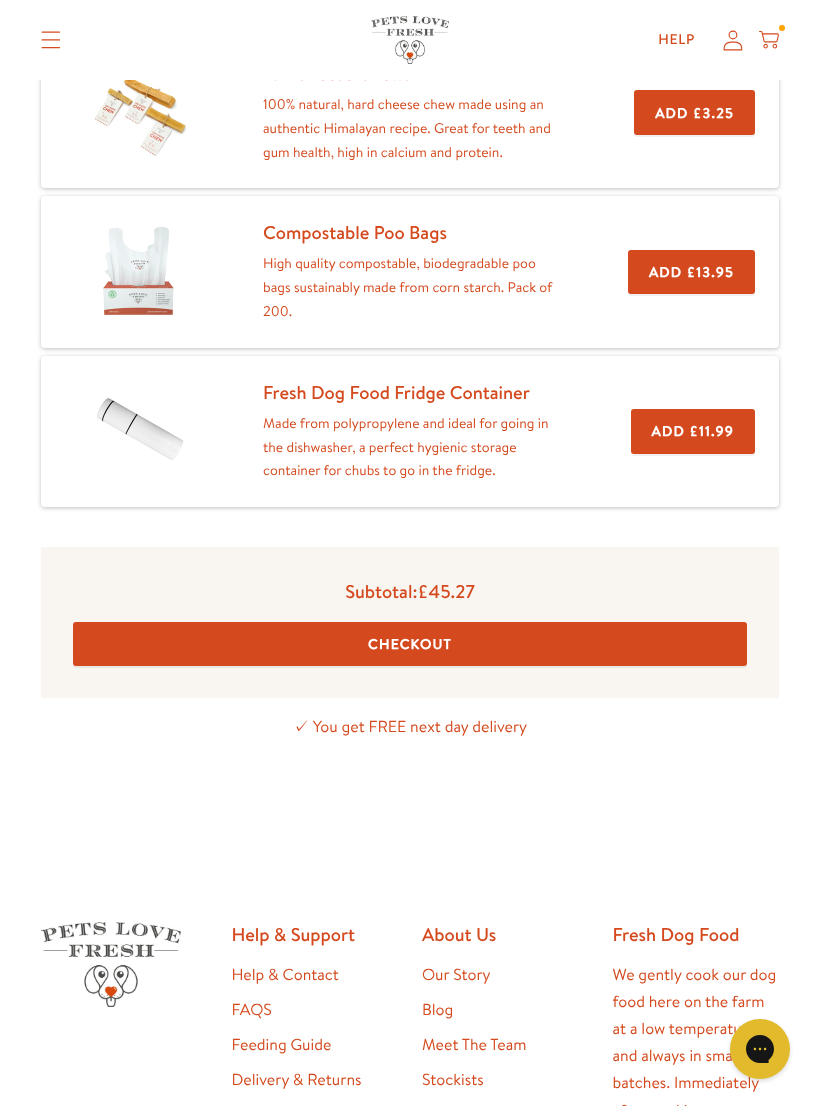 scroll, scrollTop: 609, scrollLeft: 0, axis: vertical 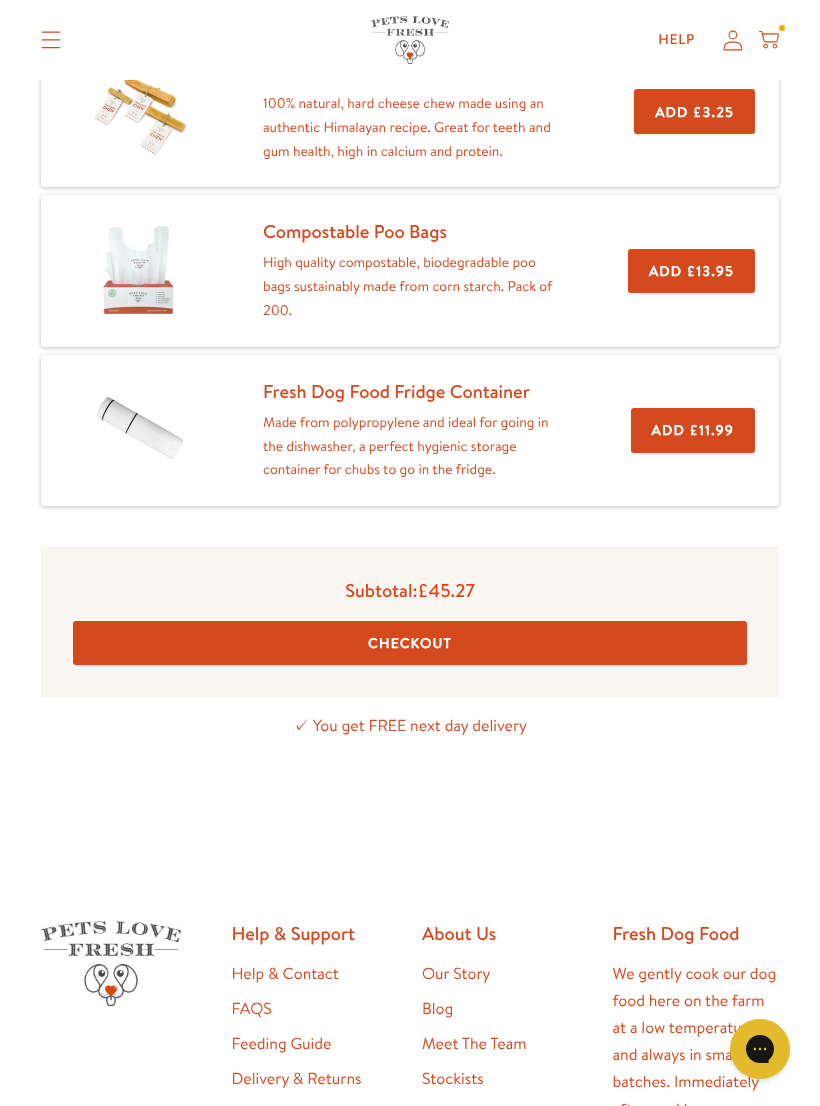 click on "Checkout" at bounding box center (410, 643) 